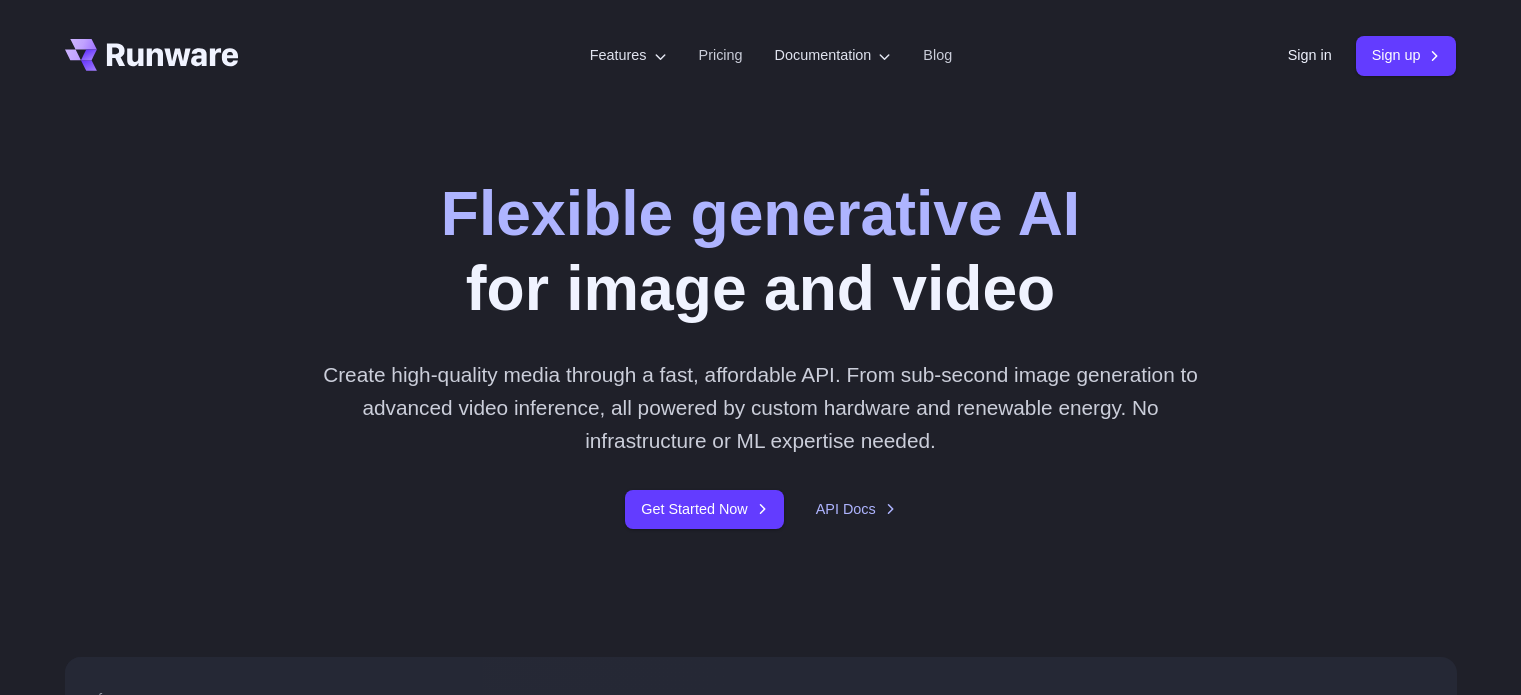 scroll, scrollTop: 0, scrollLeft: 0, axis: both 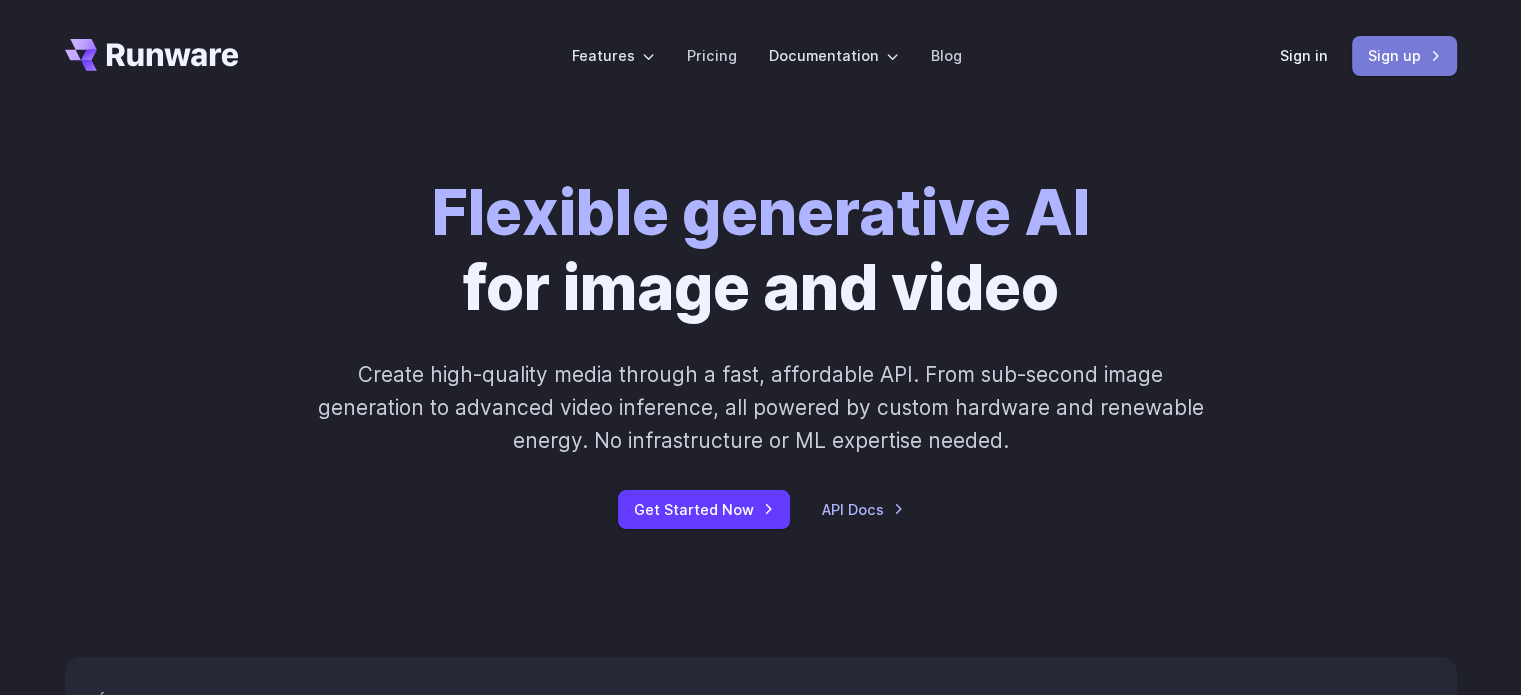 click on "Sign up" at bounding box center [1404, 55] 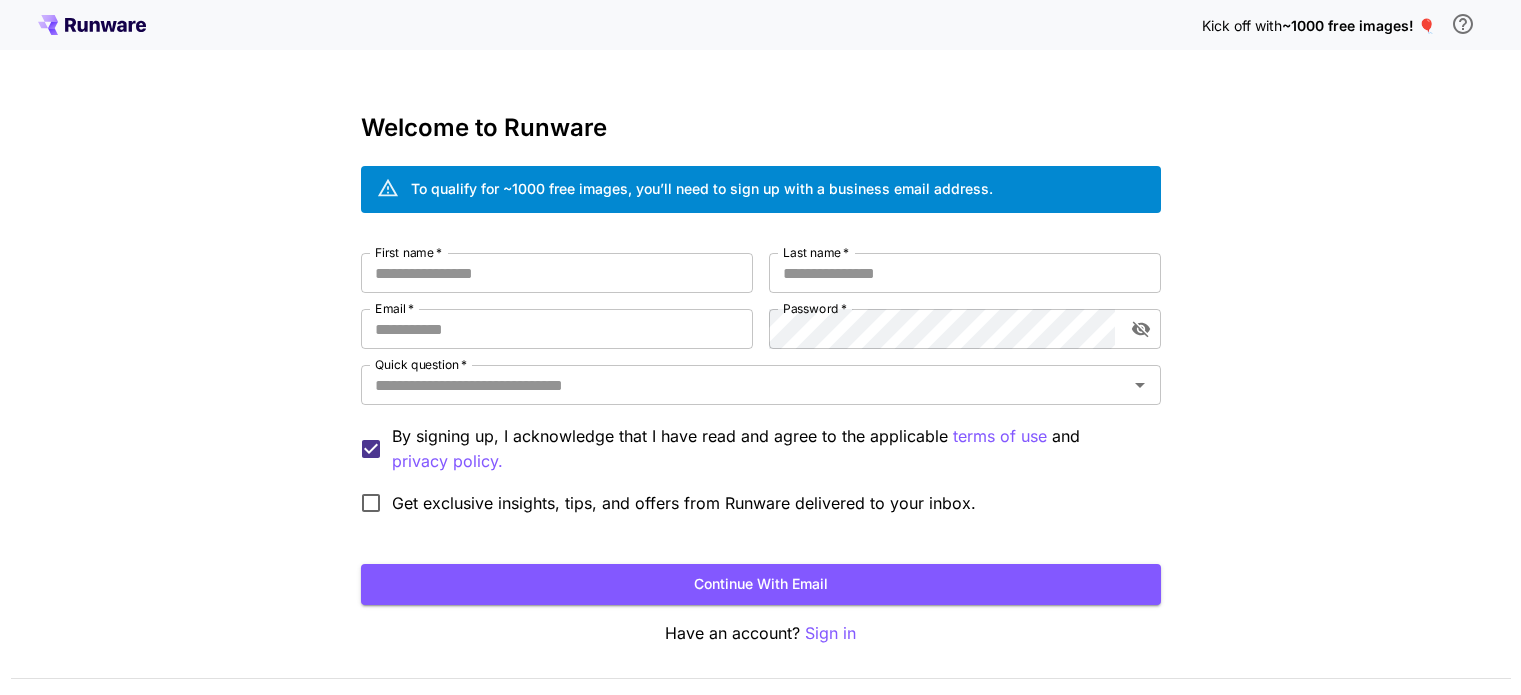scroll, scrollTop: 0, scrollLeft: 0, axis: both 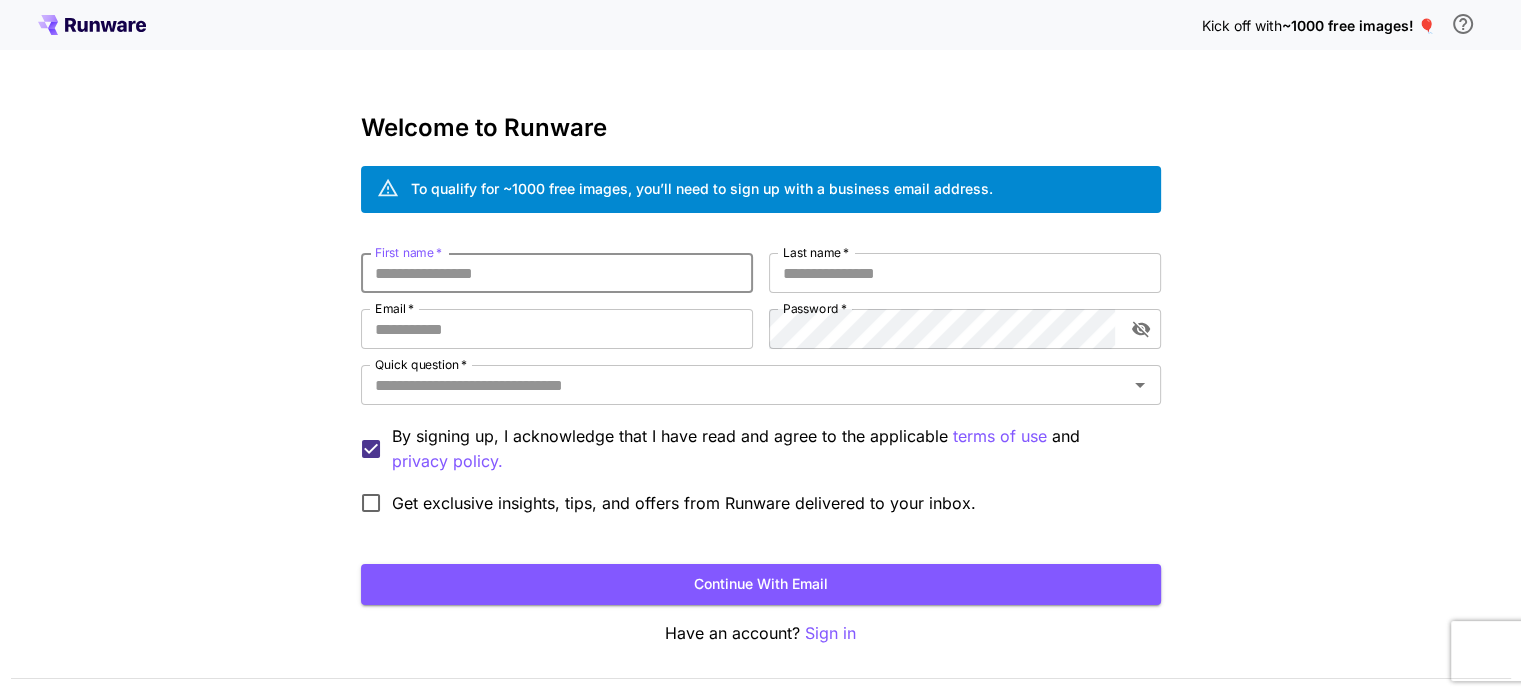 click on "First name   *" at bounding box center [557, 273] 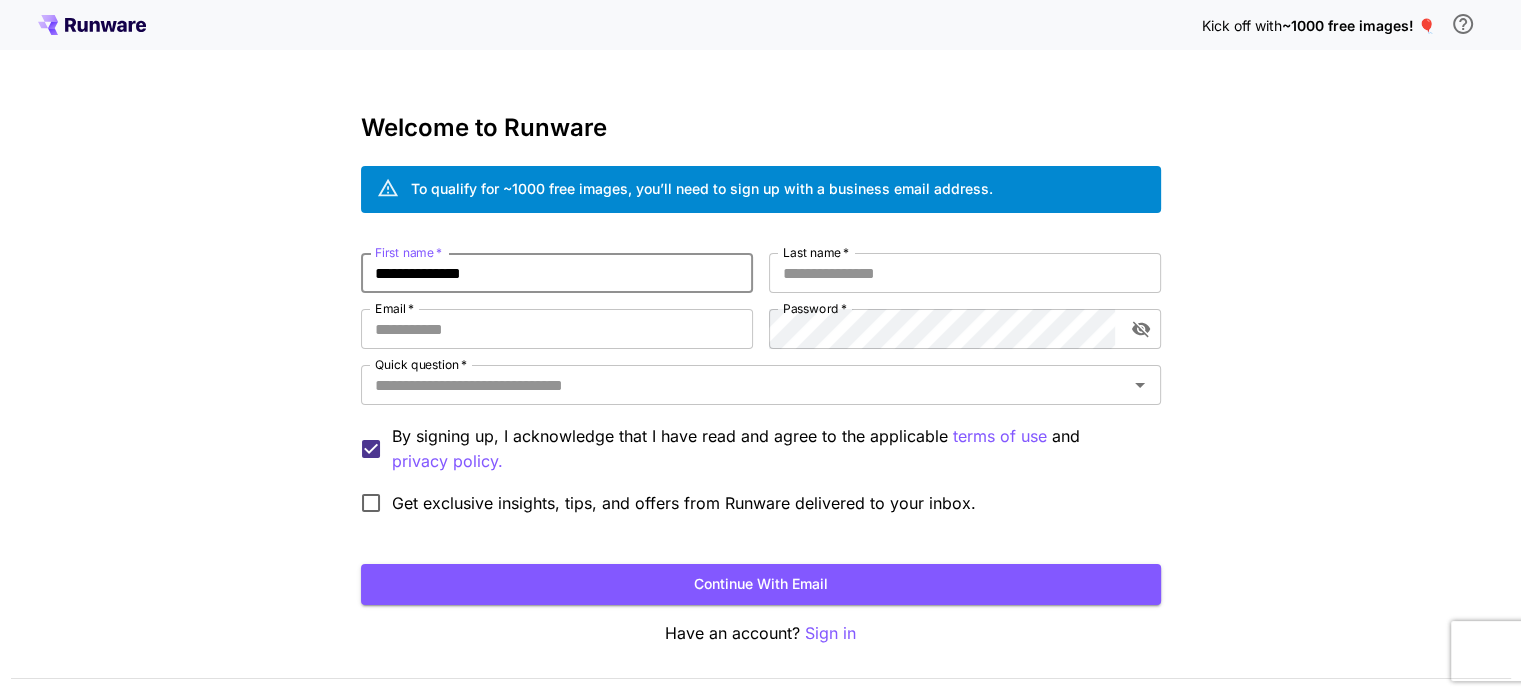 type on "**********" 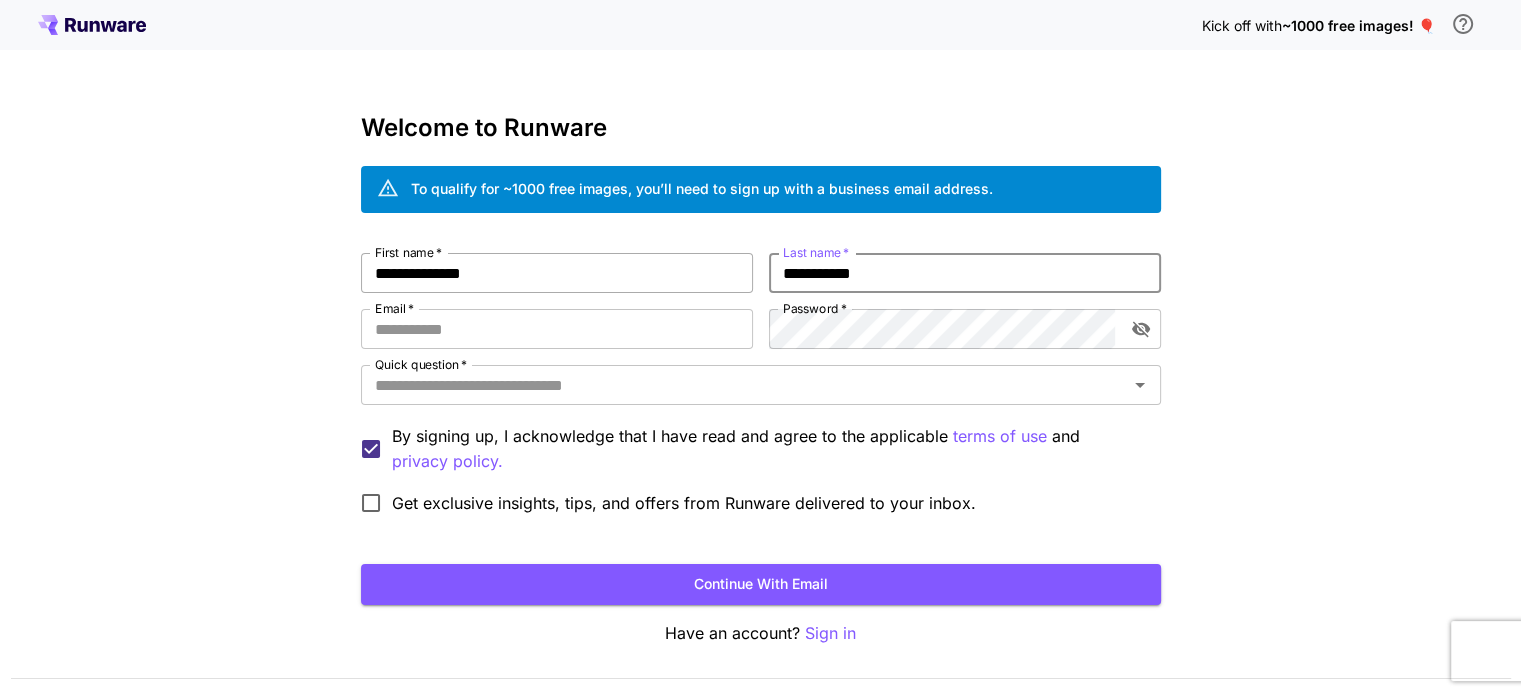 type on "**********" 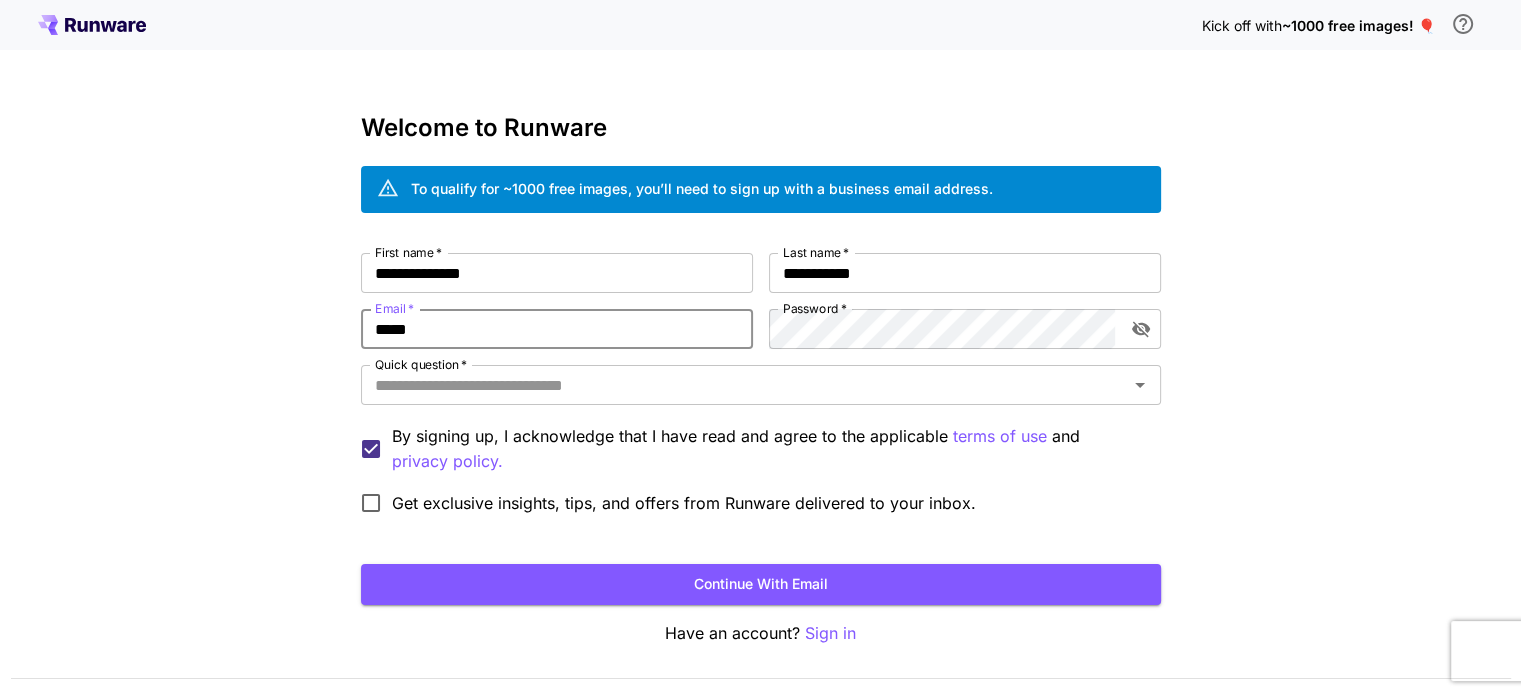 type on "**********" 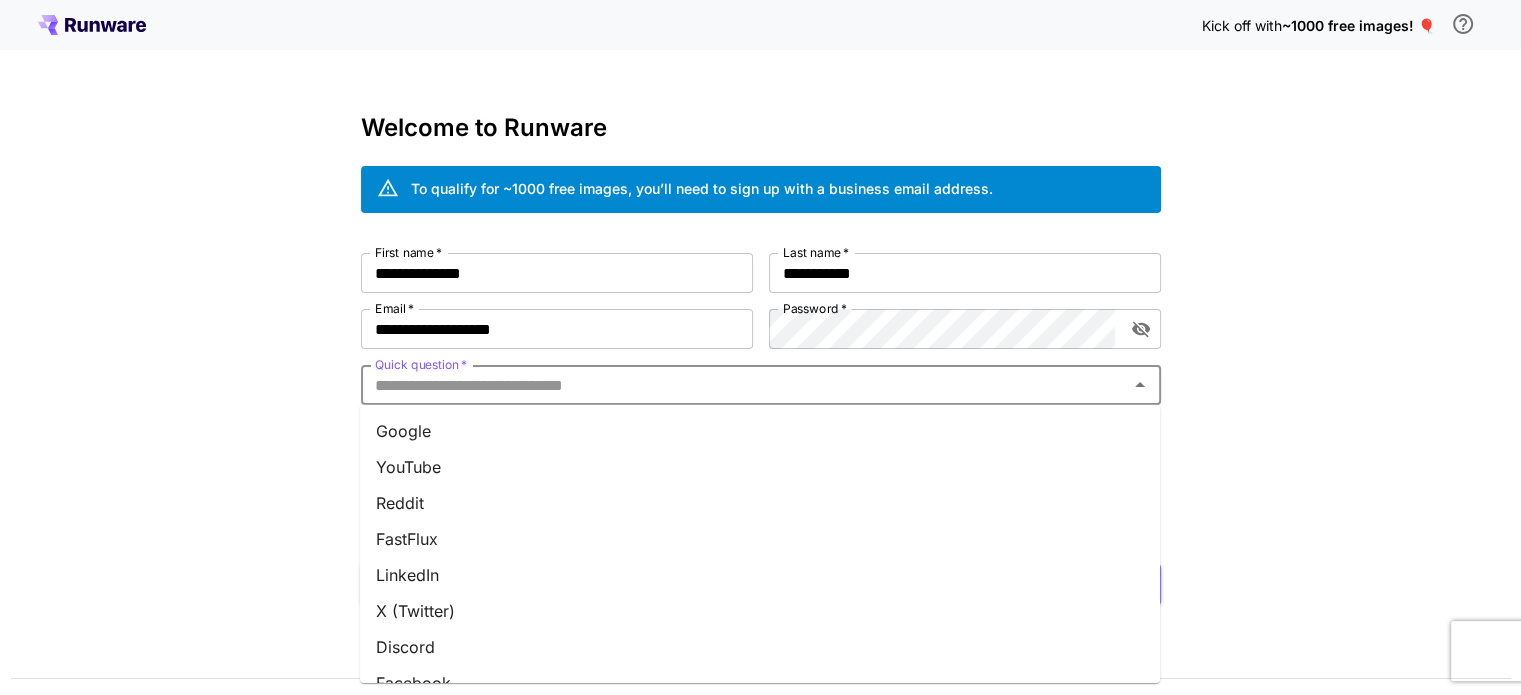 click on "Quick question   *" at bounding box center (744, 385) 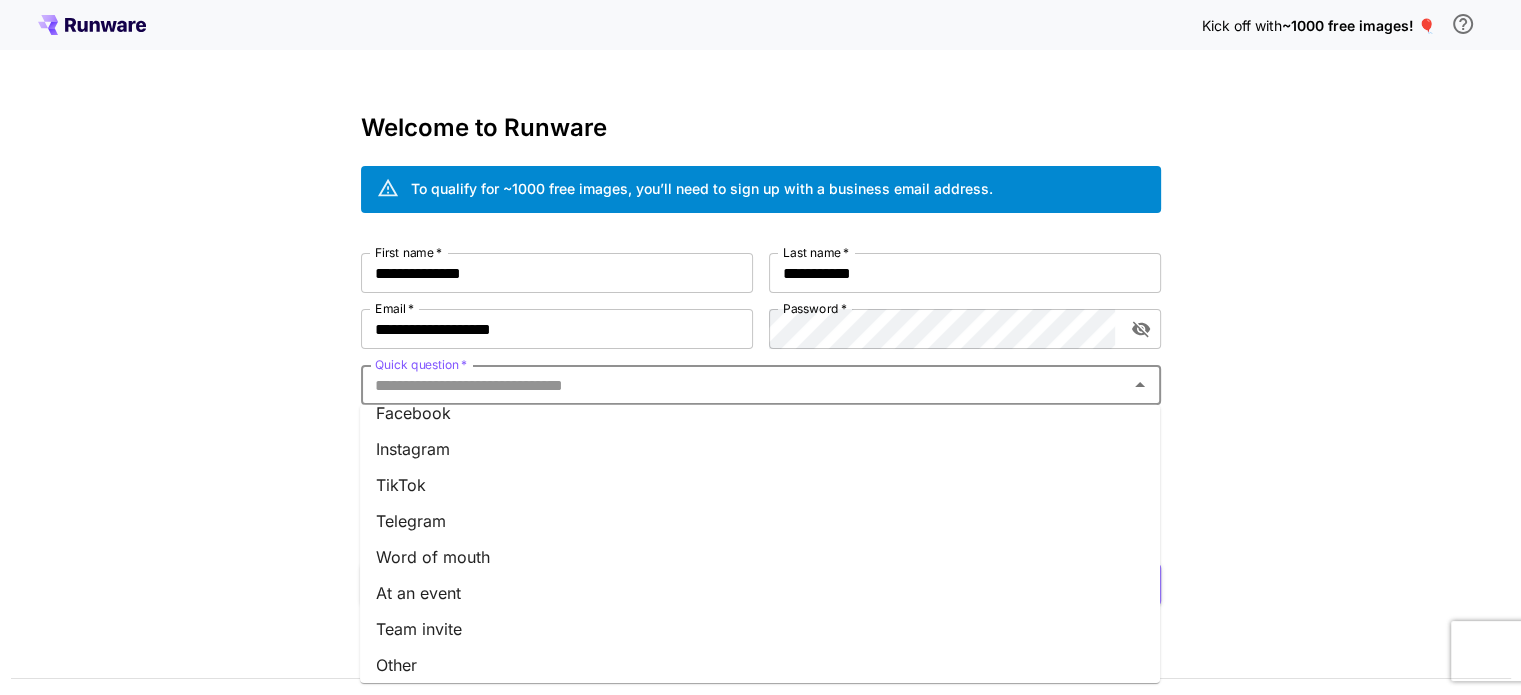 scroll, scrollTop: 277, scrollLeft: 0, axis: vertical 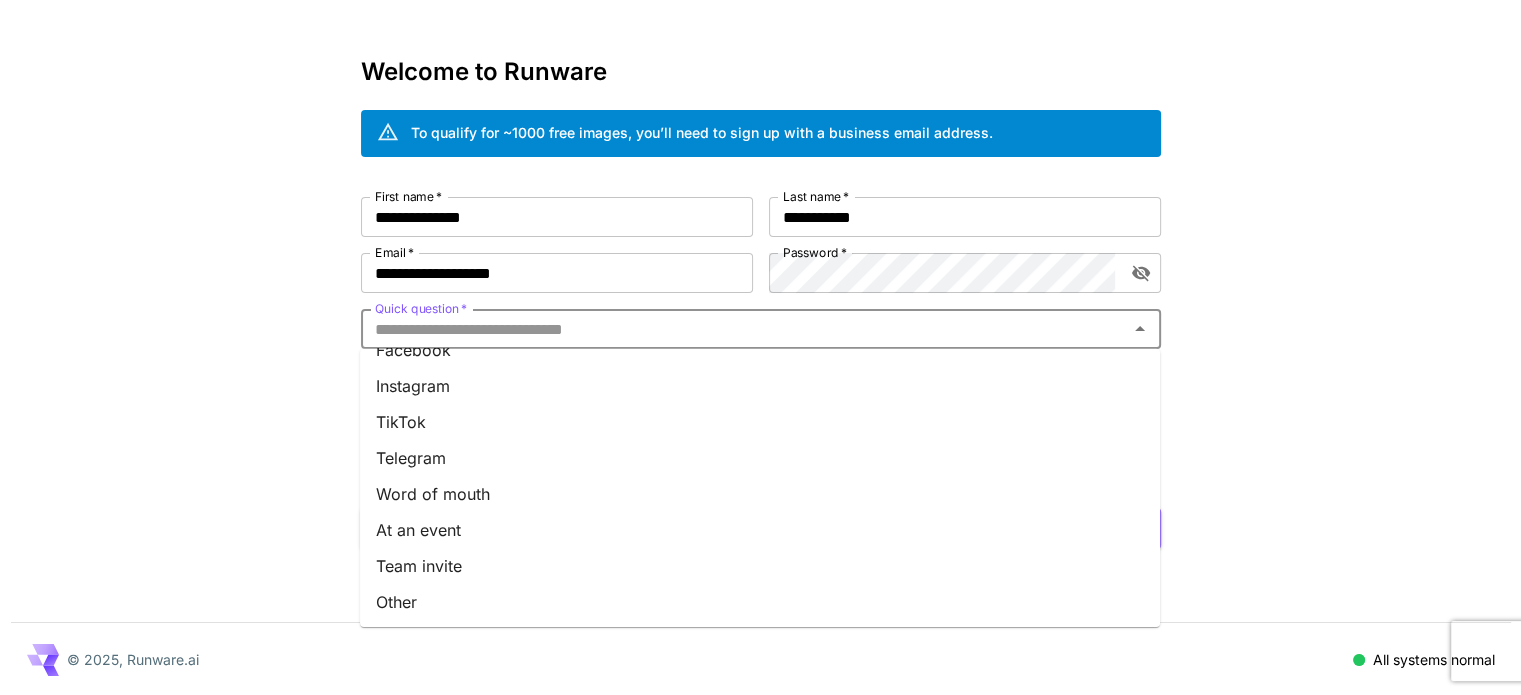 click on "At an event" at bounding box center [760, 530] 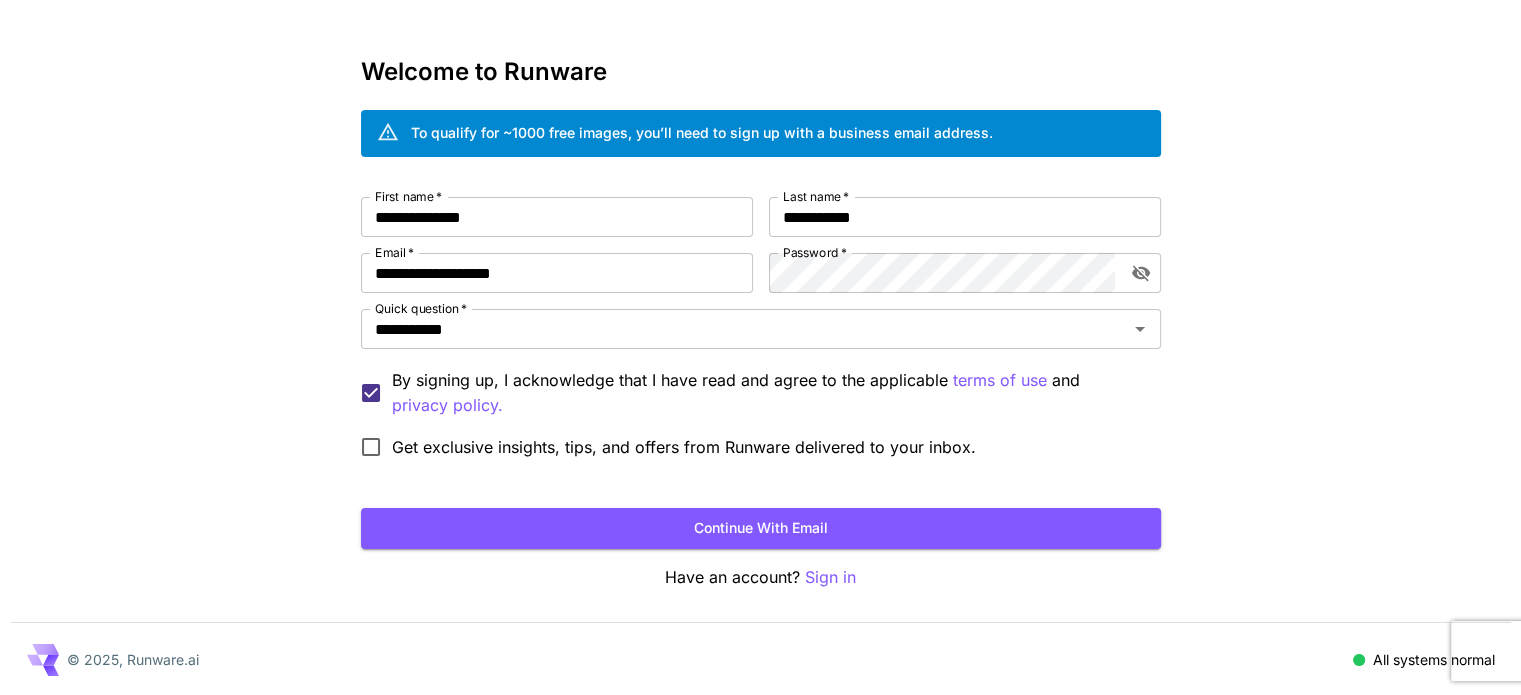 click on "Get exclusive insights, tips, and offers from Runware delivered to your inbox." at bounding box center [684, 447] 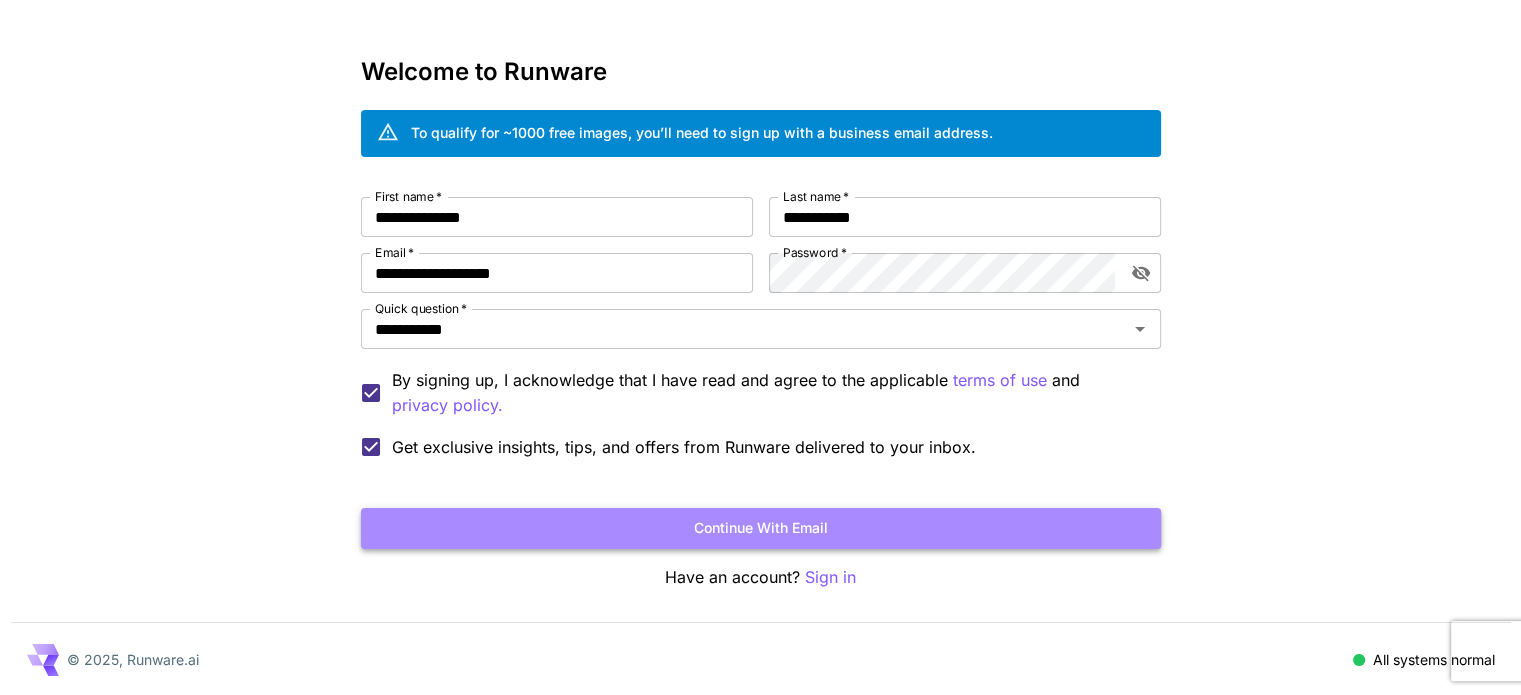 click on "Continue with email" at bounding box center (761, 528) 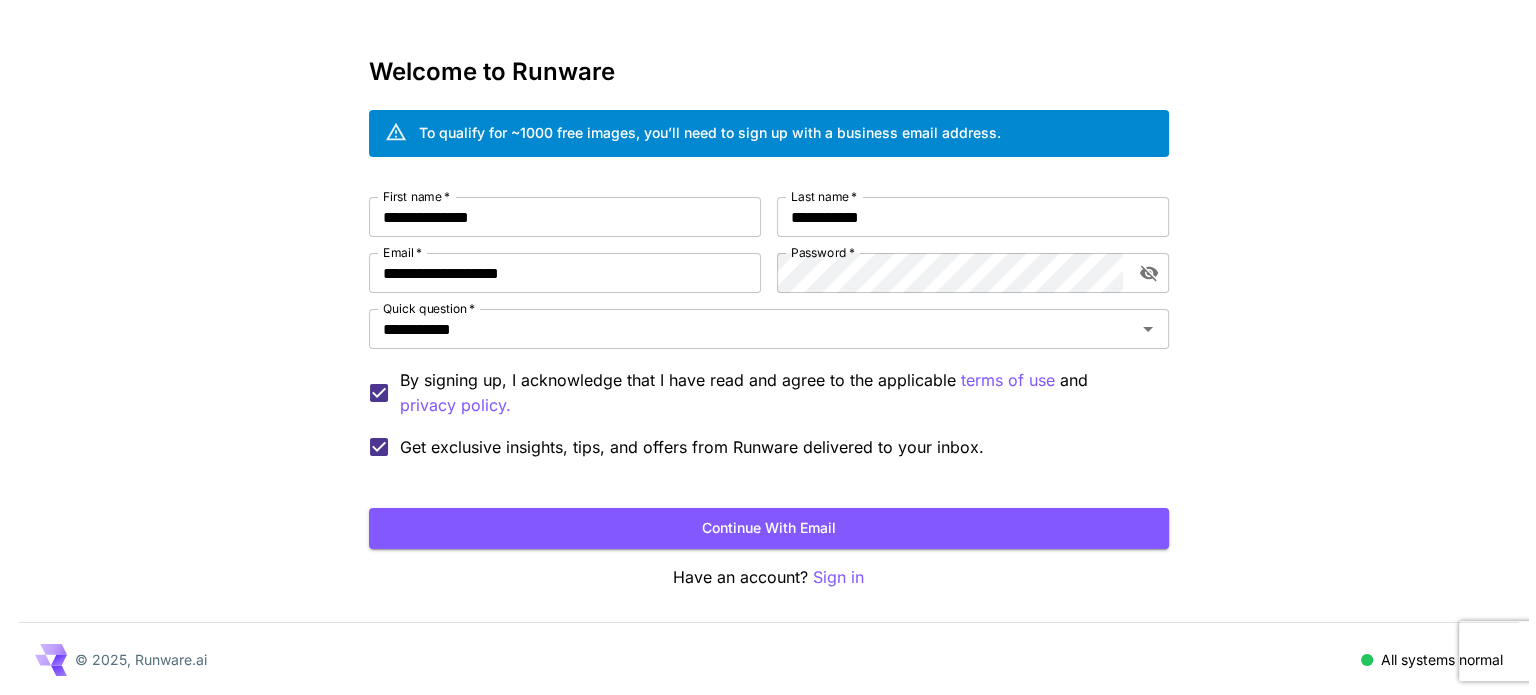 scroll, scrollTop: 0, scrollLeft: 0, axis: both 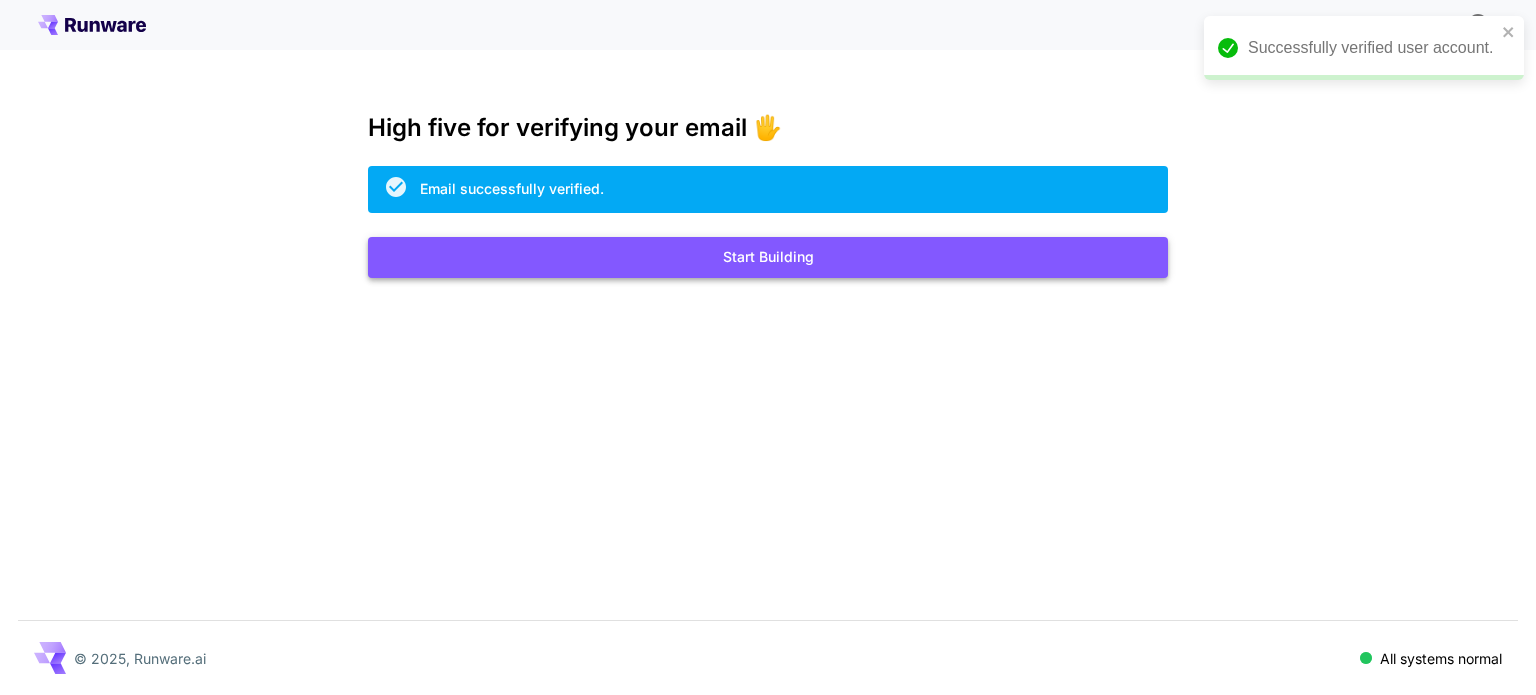 click on "Start Building" at bounding box center (768, 257) 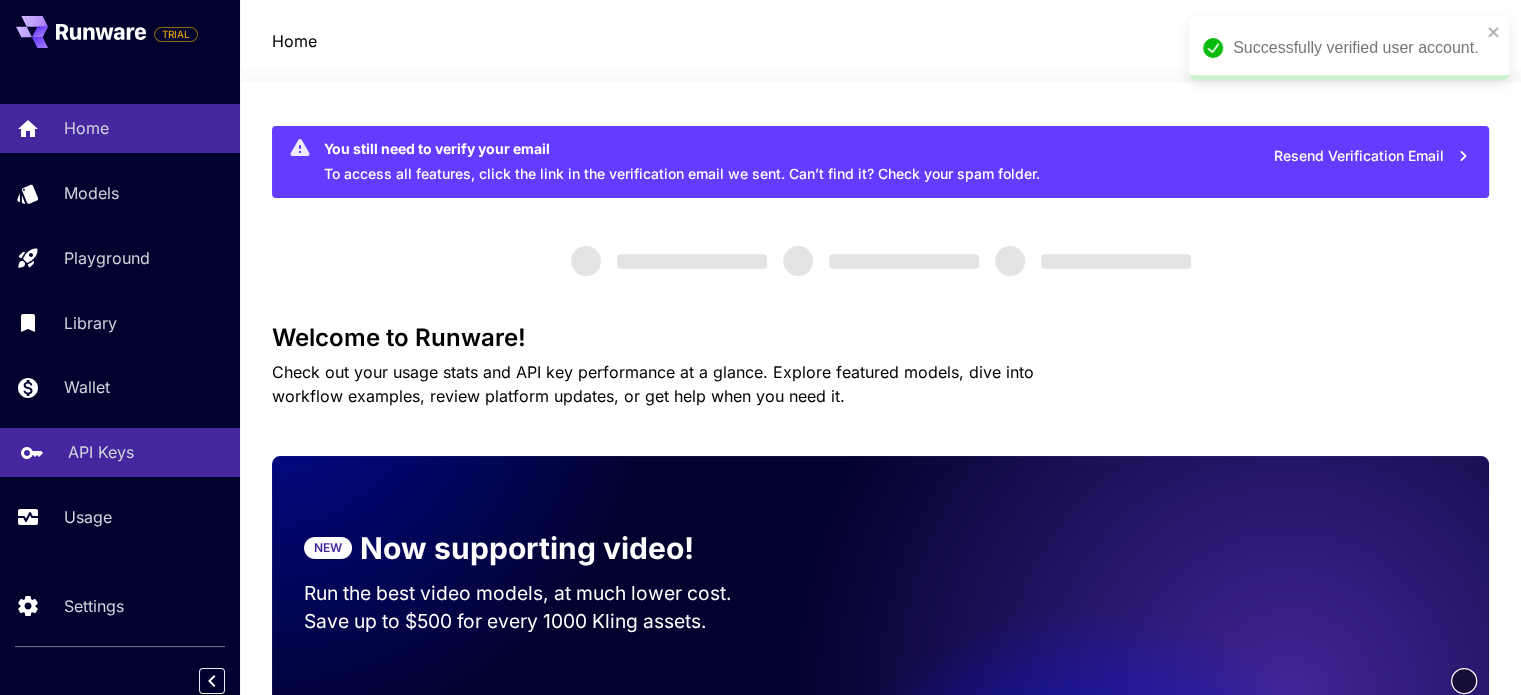 click on "API Keys" at bounding box center [101, 452] 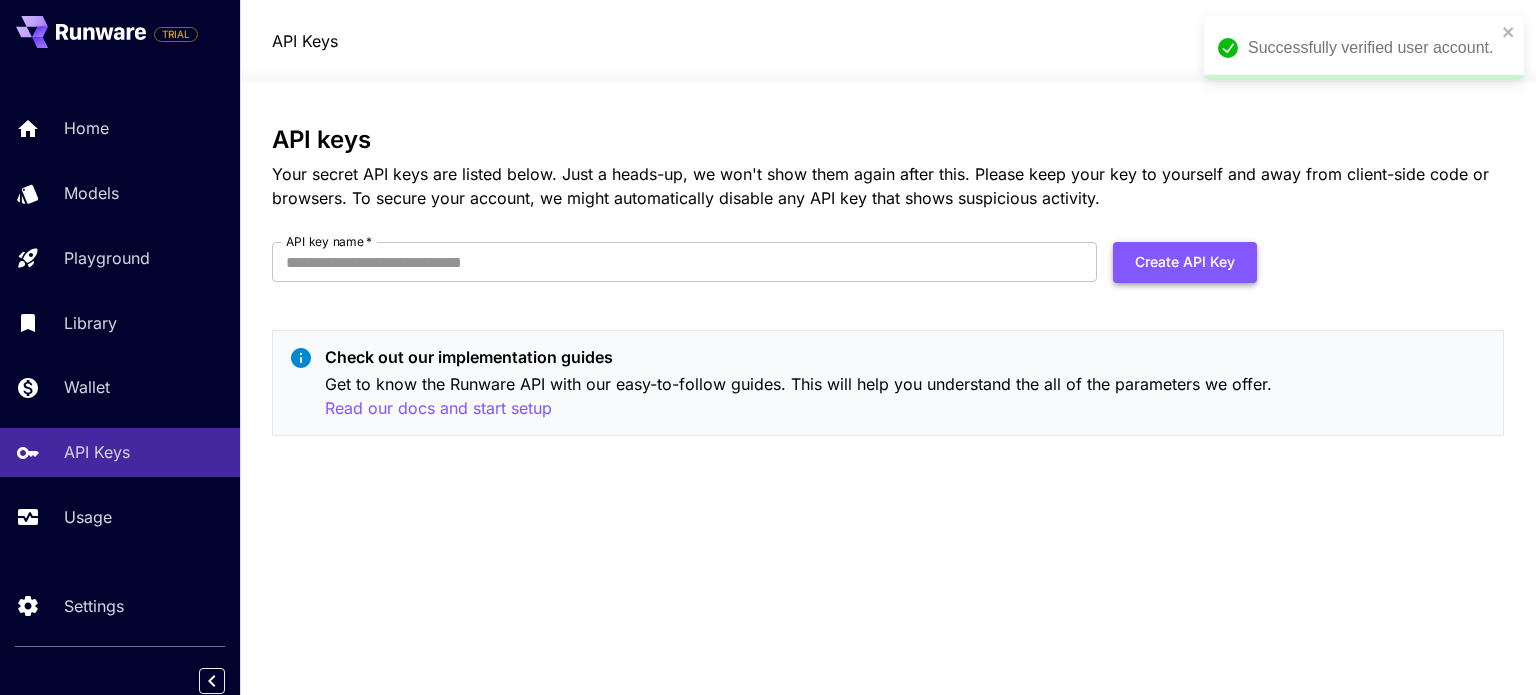click on "Create API Key" at bounding box center [1185, 262] 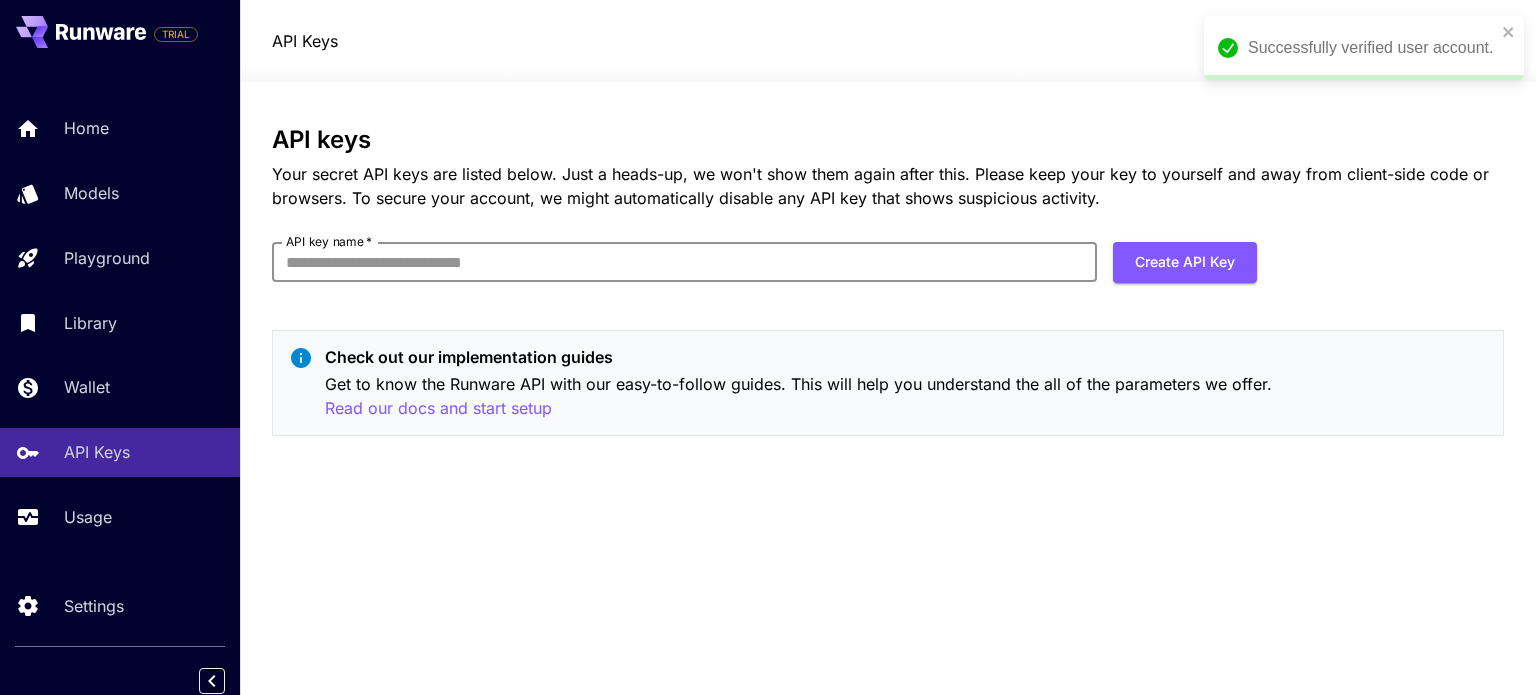 click on "API key name   *" at bounding box center (684, 262) 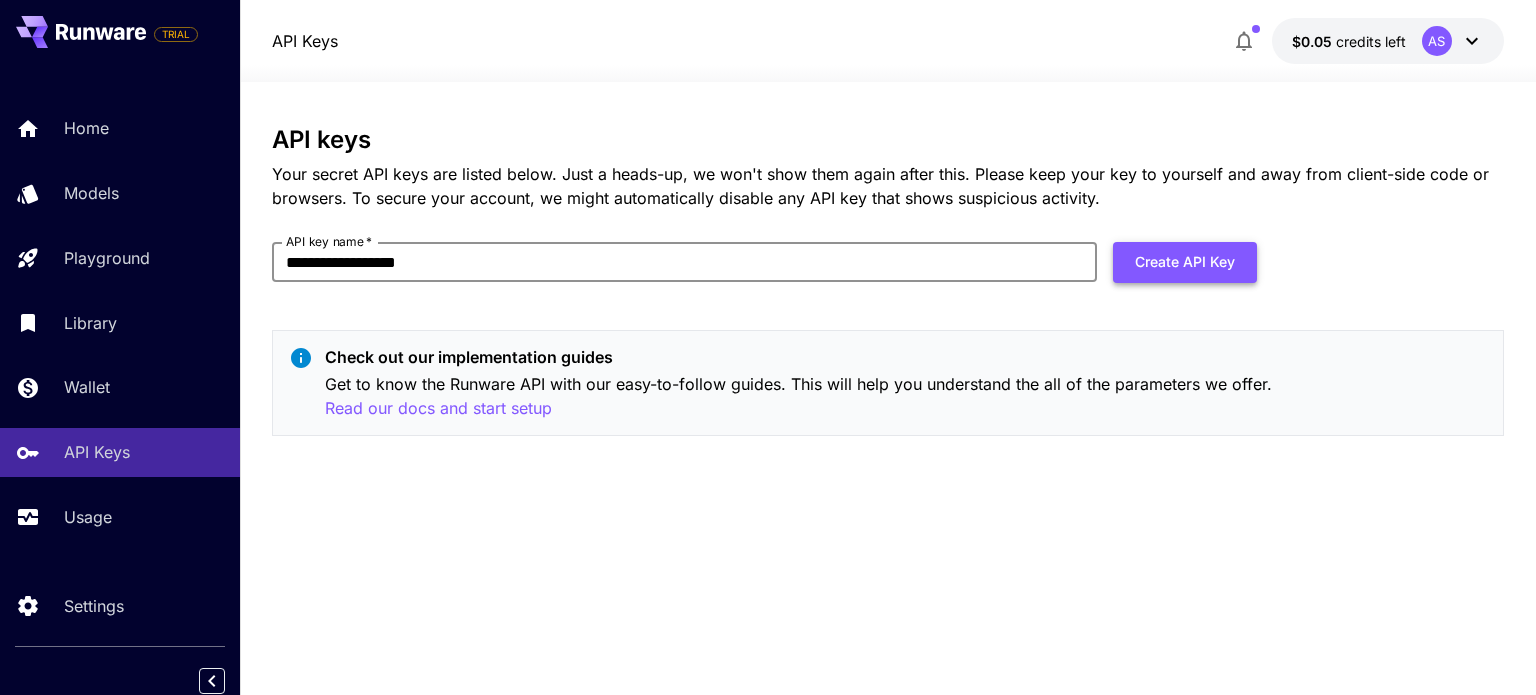 type on "**********" 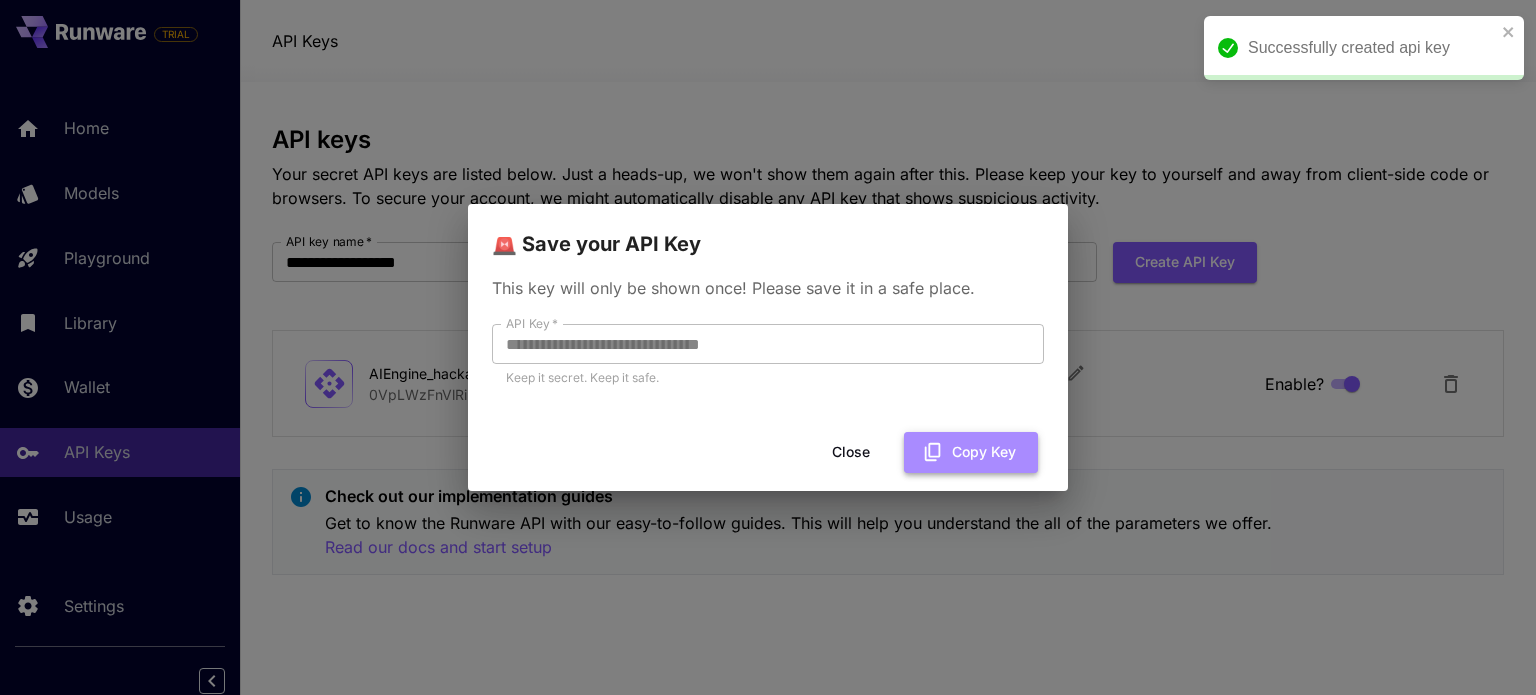 click on "Copy Key" at bounding box center (971, 452) 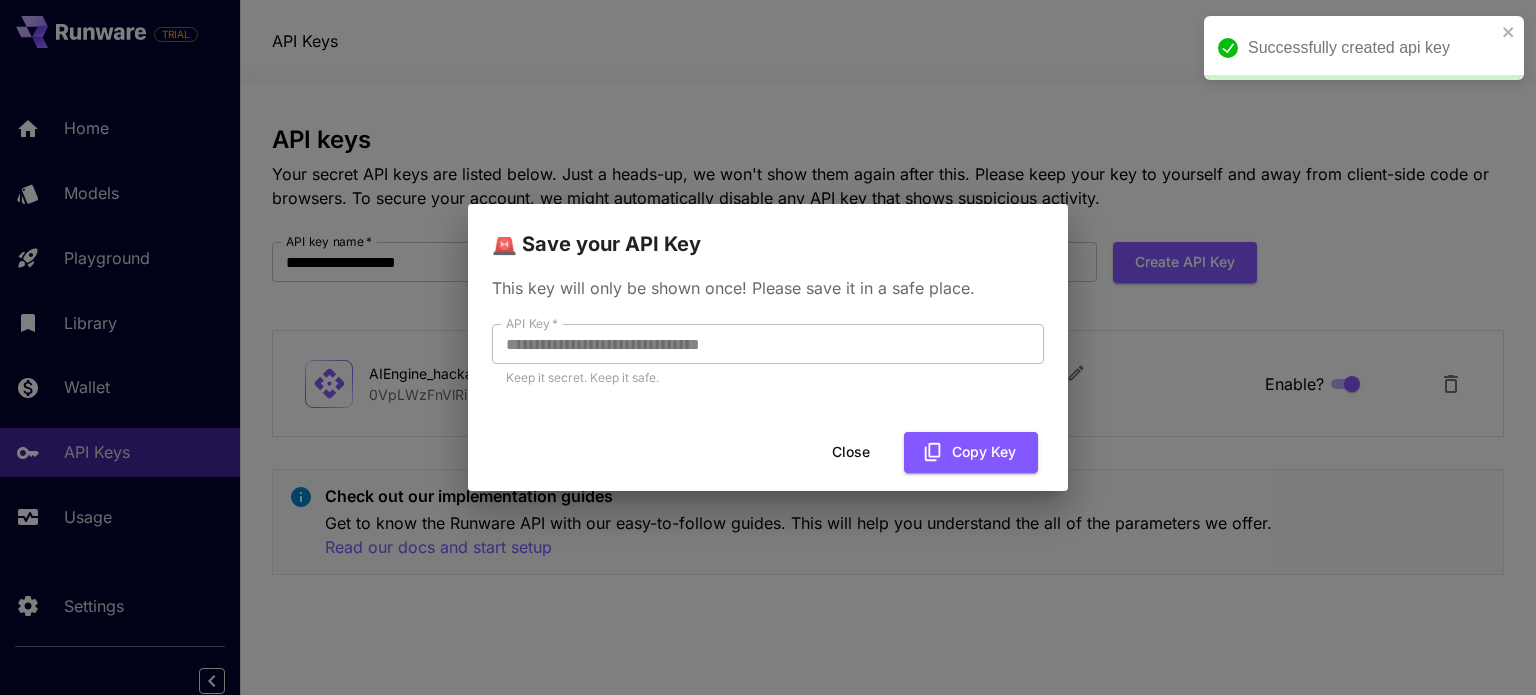 click on "Close" at bounding box center [851, 452] 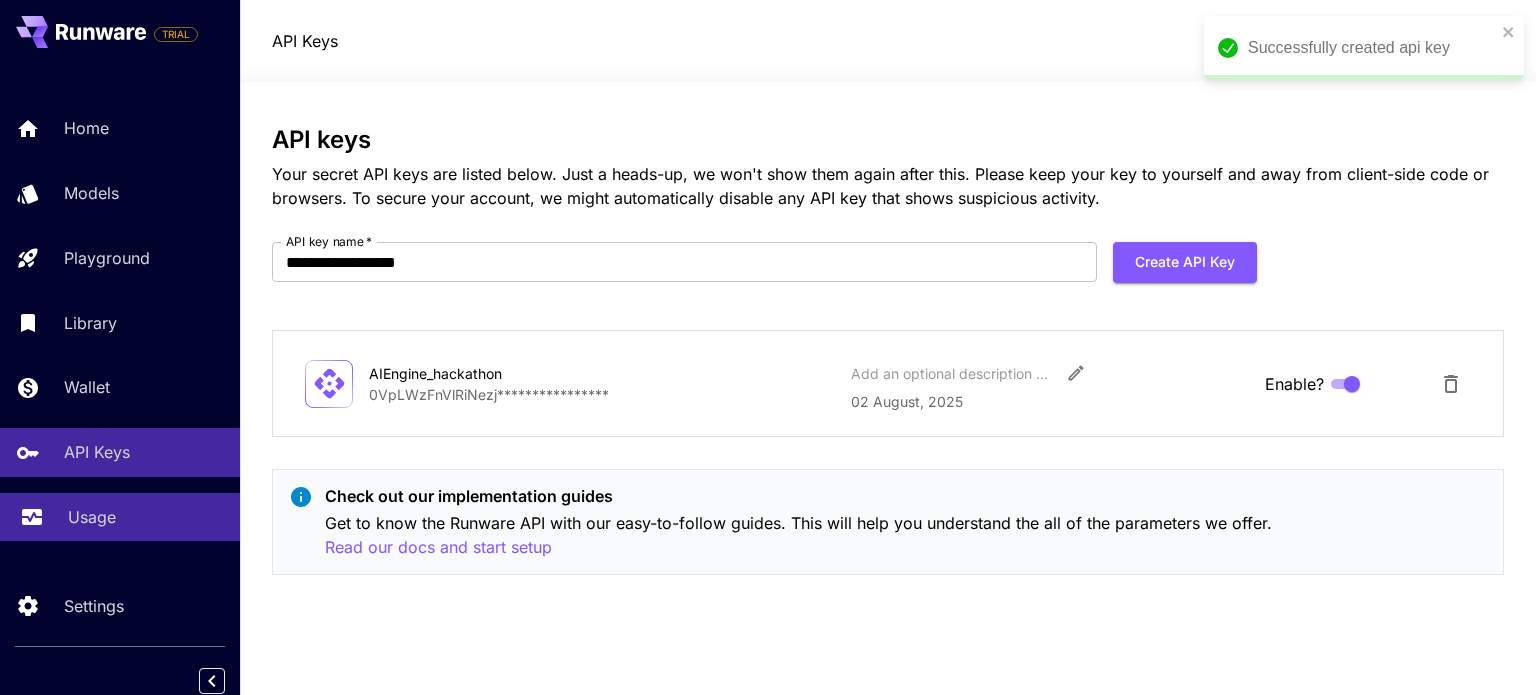 click on "Usage" at bounding box center (120, 517) 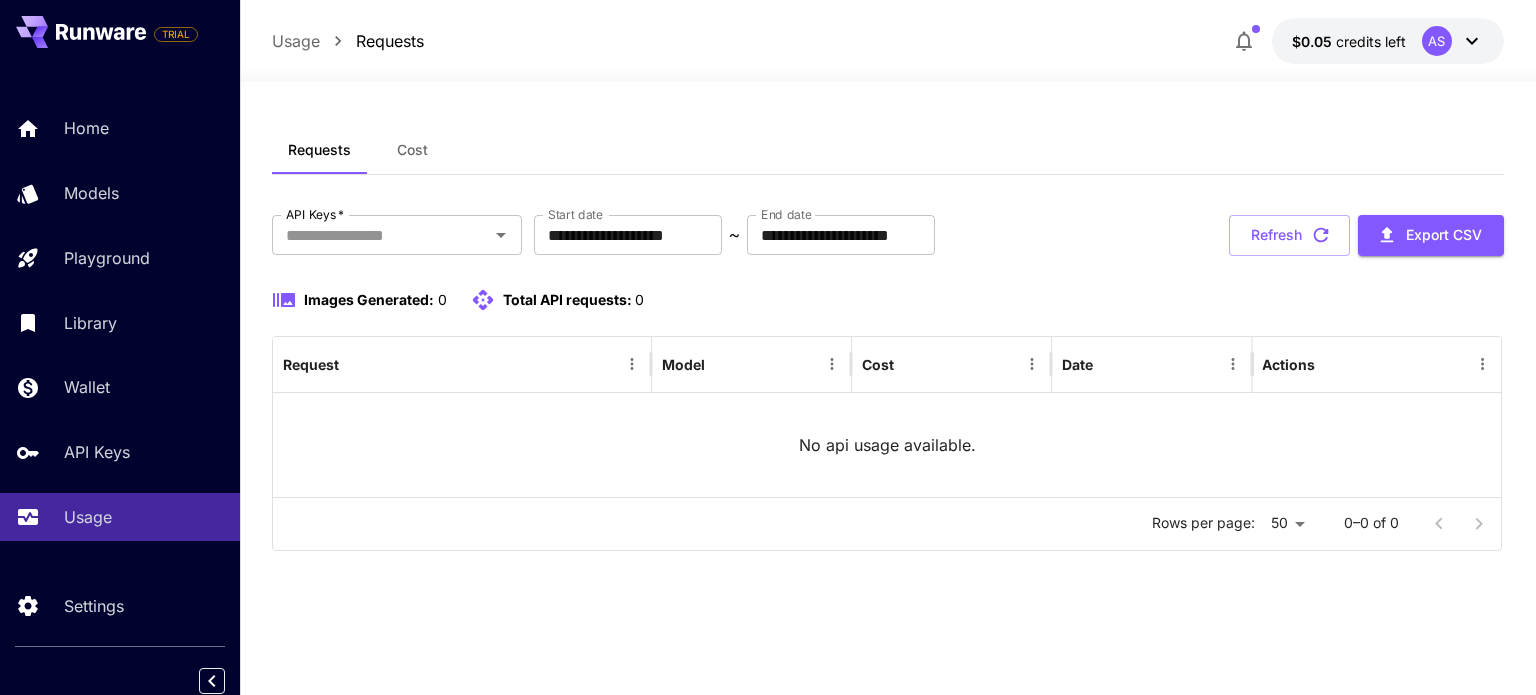 click on "$0.05    credits left  AS" at bounding box center [1388, 41] 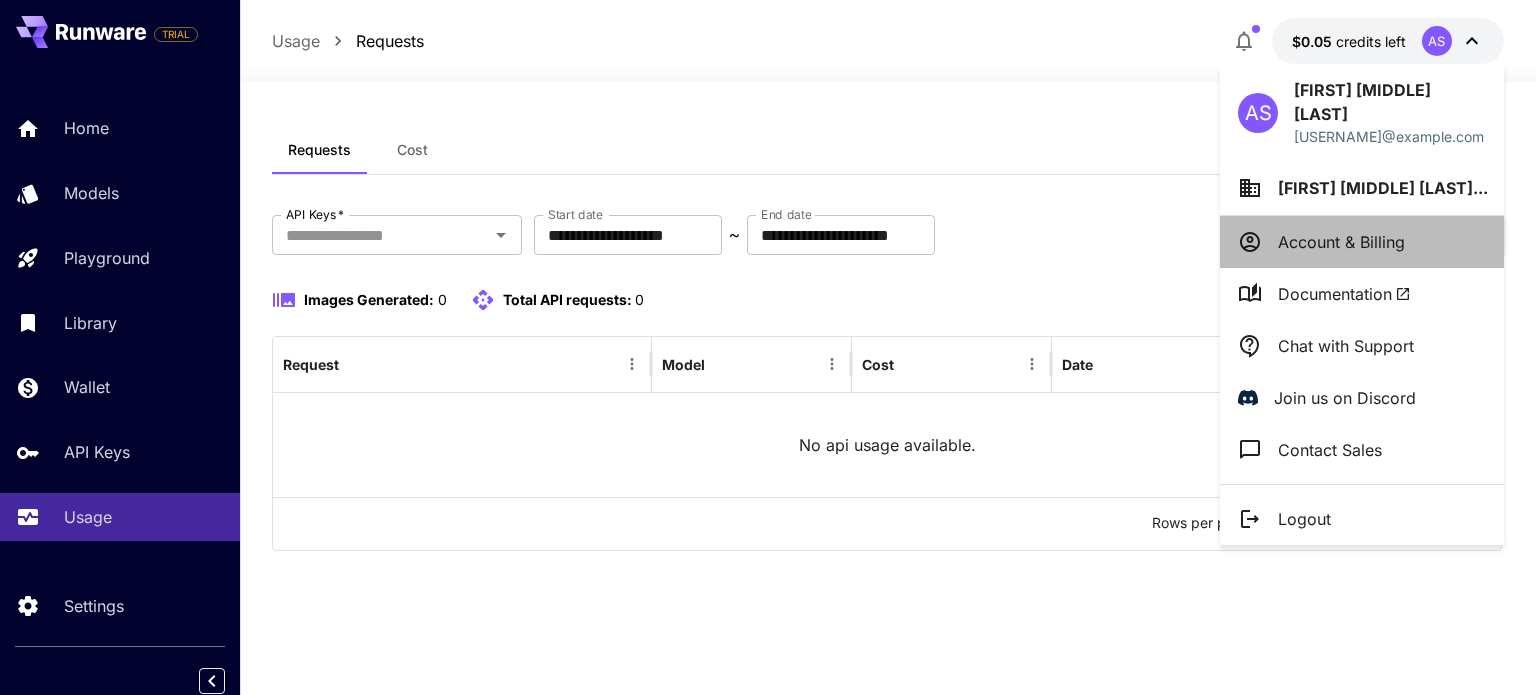 click on "Account & Billing" at bounding box center (1341, 242) 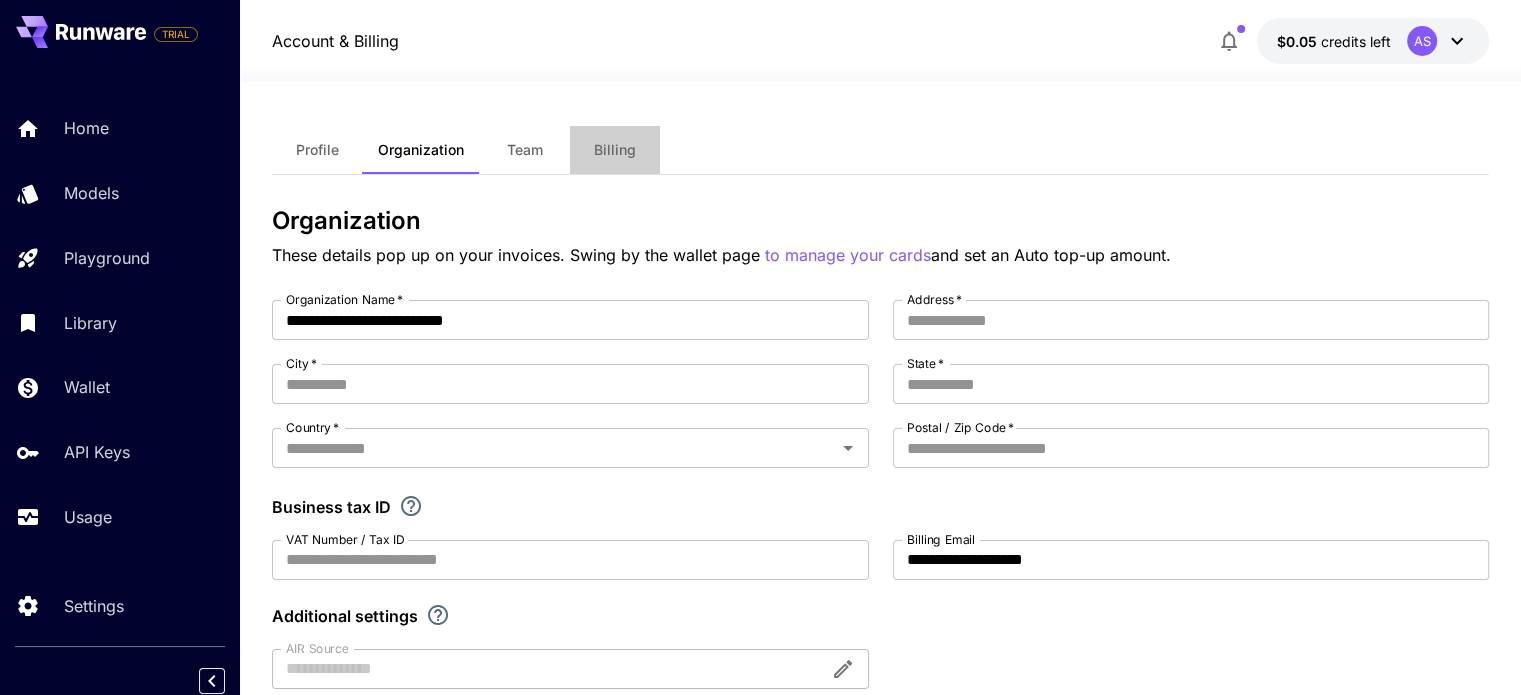 click on "Billing" at bounding box center [615, 150] 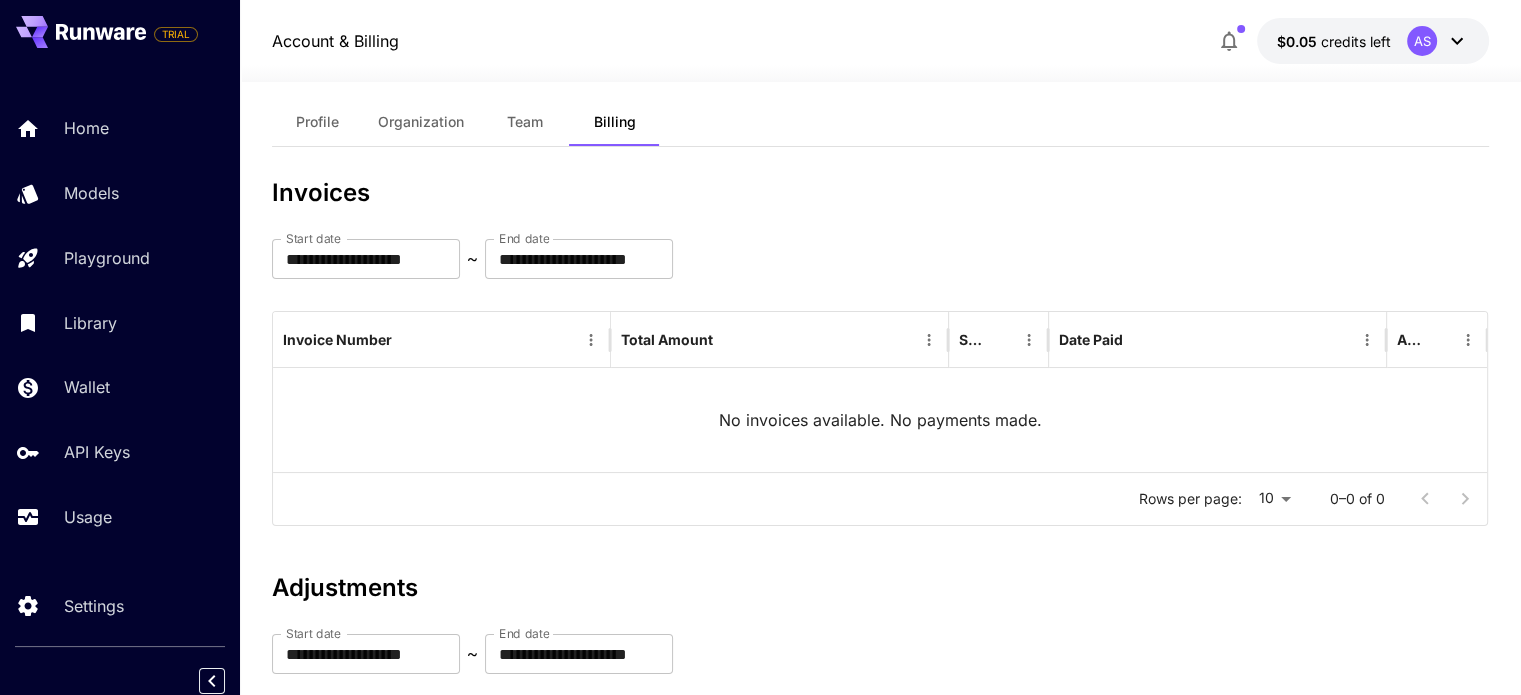scroll, scrollTop: 0, scrollLeft: 0, axis: both 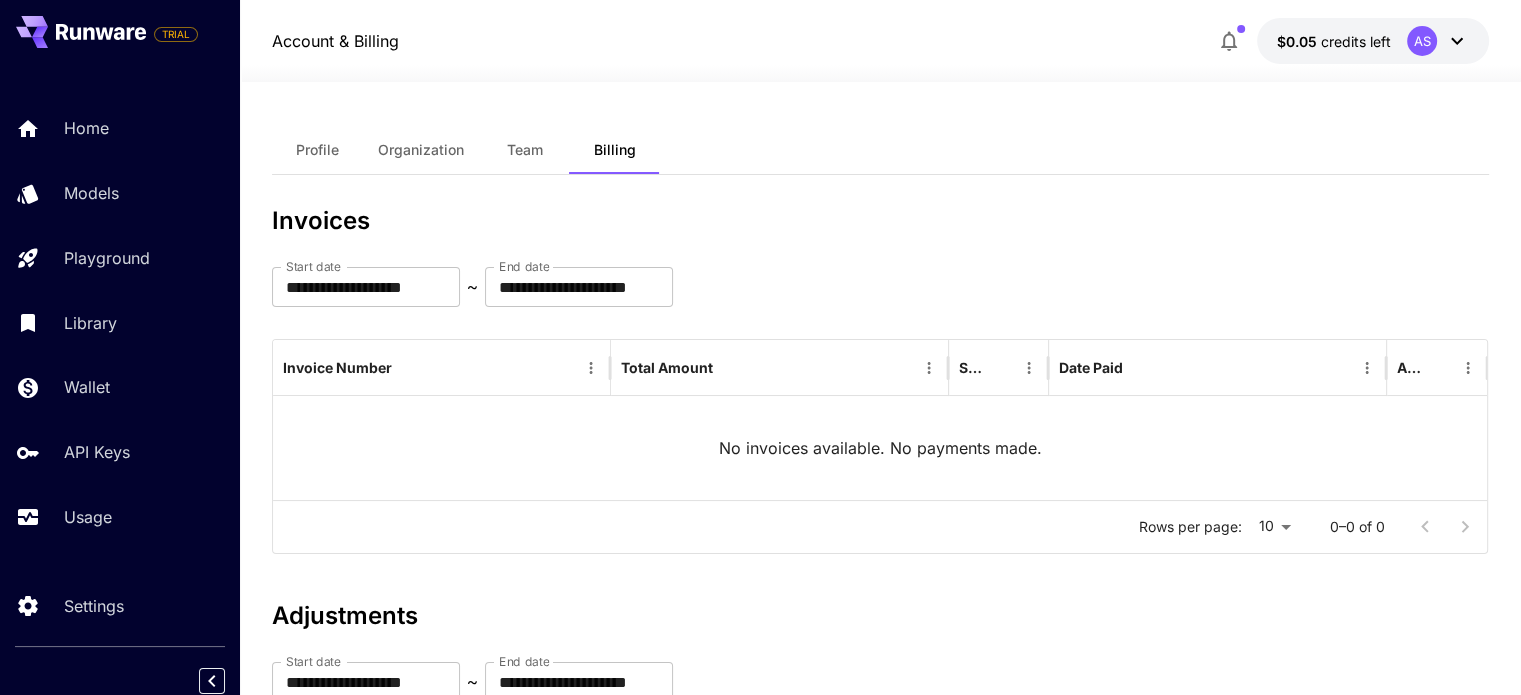 click on "Team" at bounding box center (525, 150) 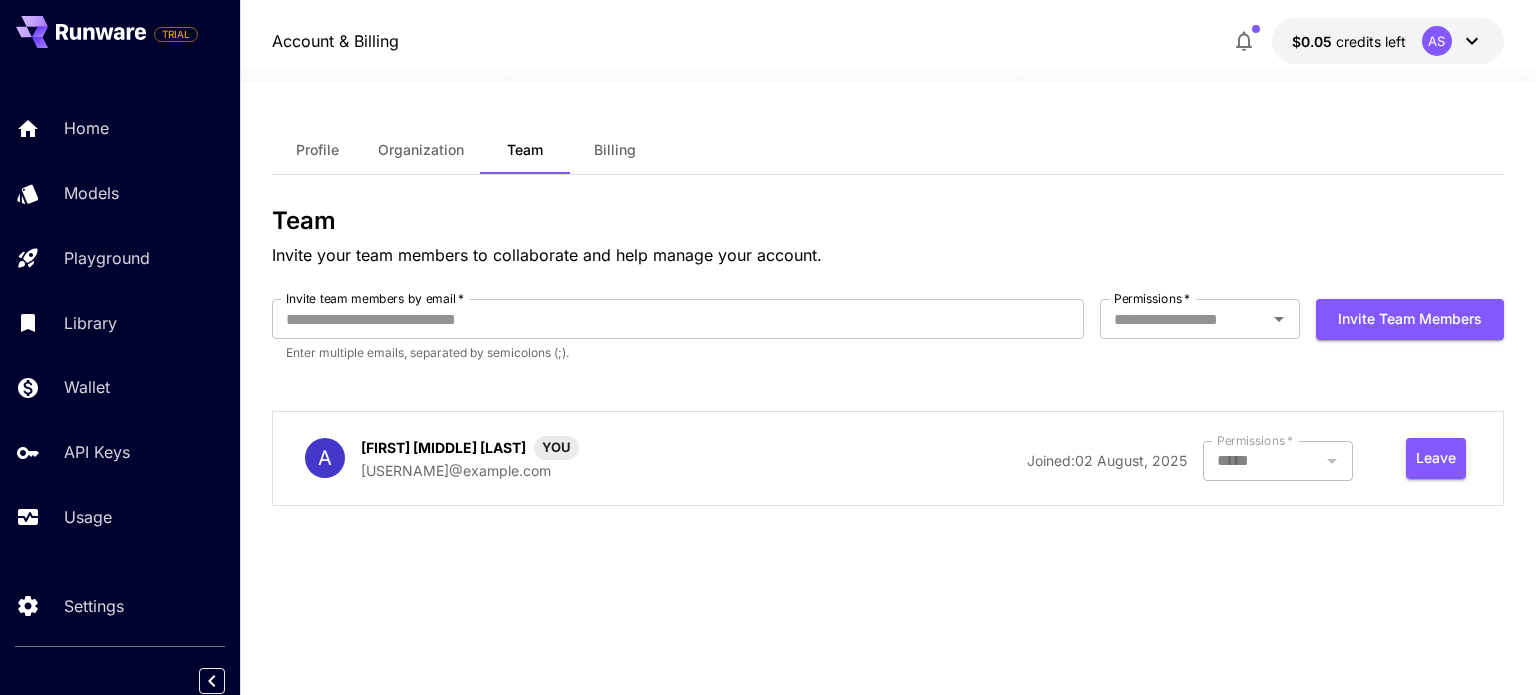 click on "Organization" at bounding box center (421, 150) 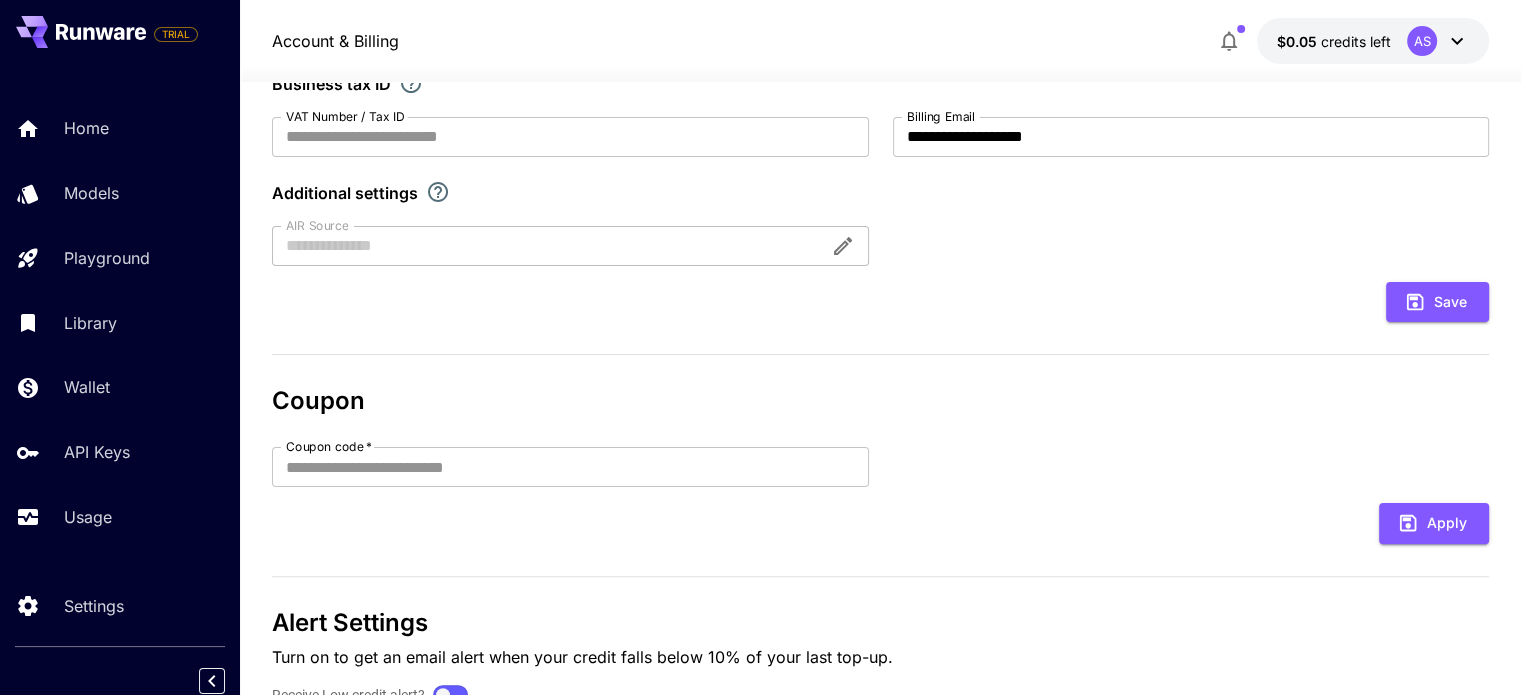 scroll, scrollTop: 525, scrollLeft: 0, axis: vertical 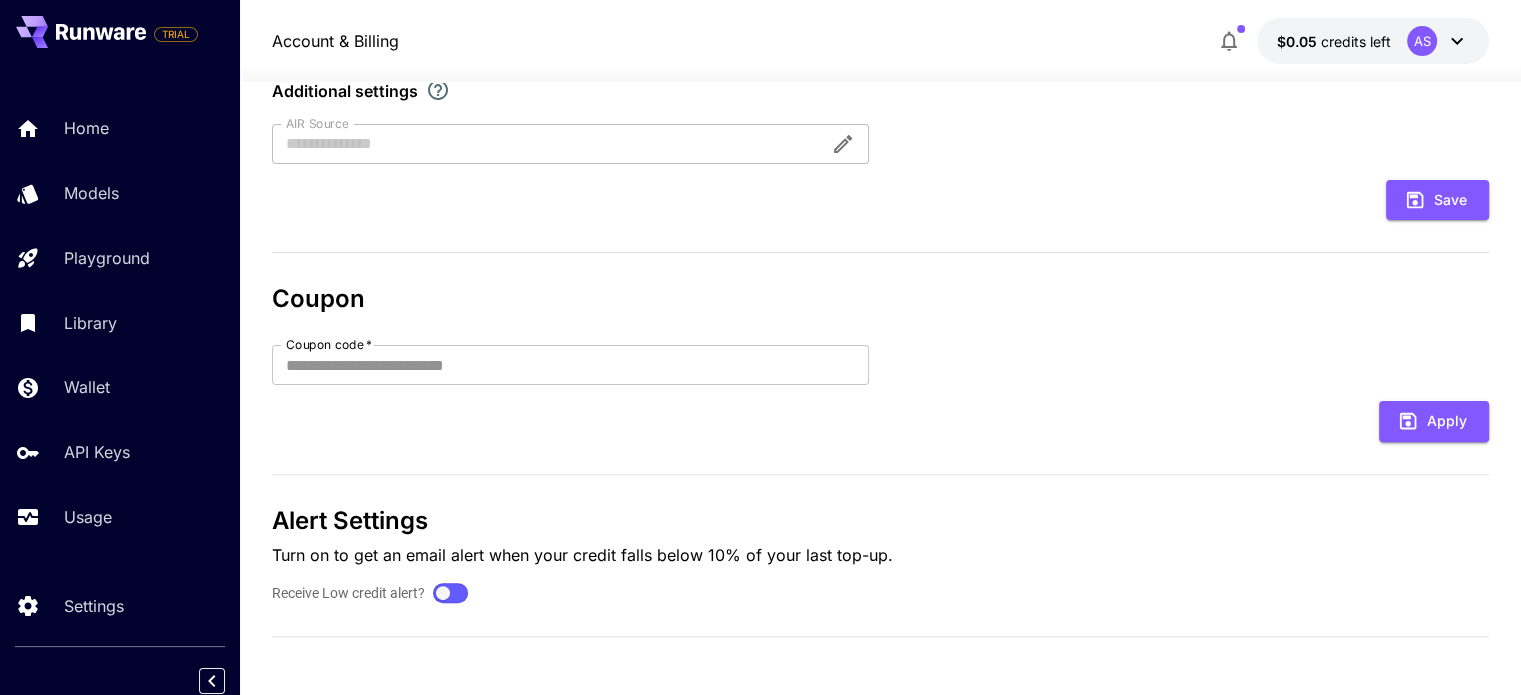 click on "Coupon code   * Coupon code   * Apply" at bounding box center (880, 393) 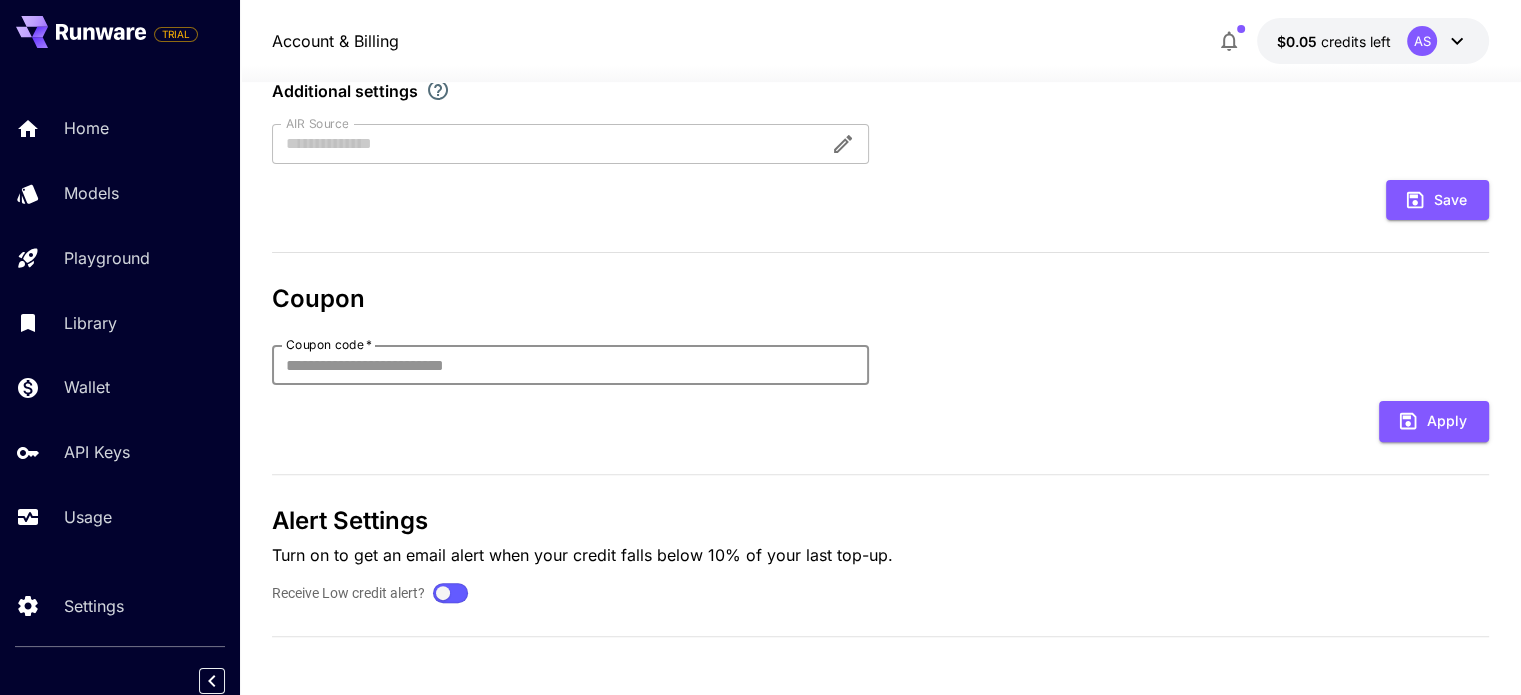 click on "Coupon code   *" at bounding box center (570, 365) 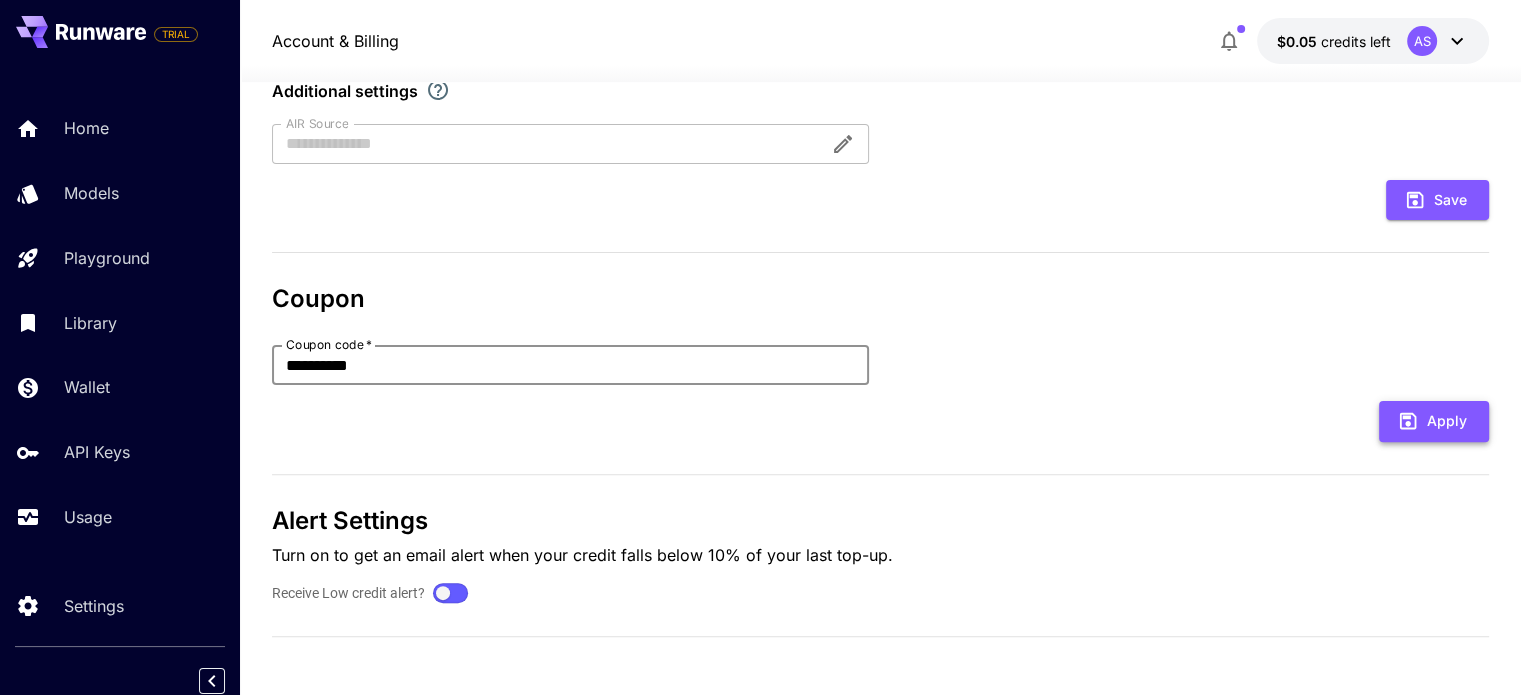 type on "**********" 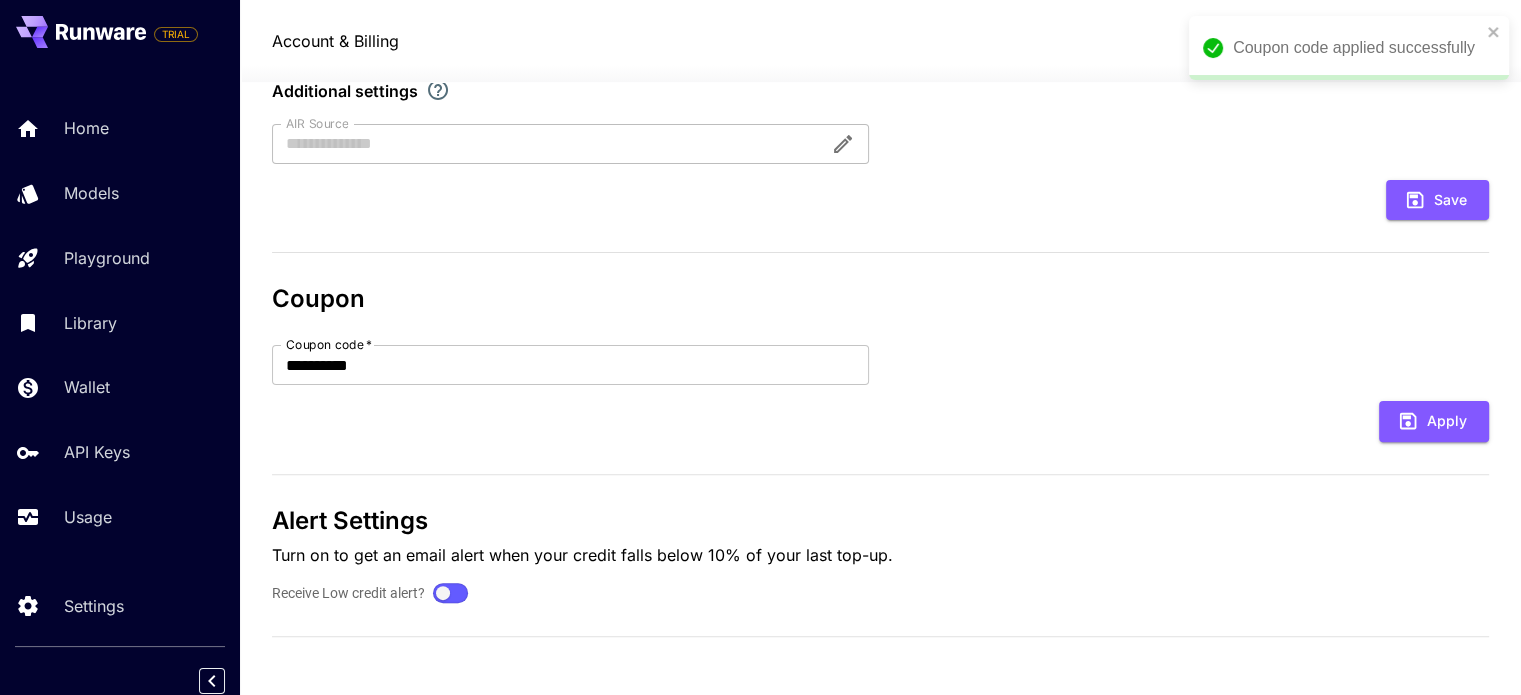 scroll, scrollTop: 125, scrollLeft: 0, axis: vertical 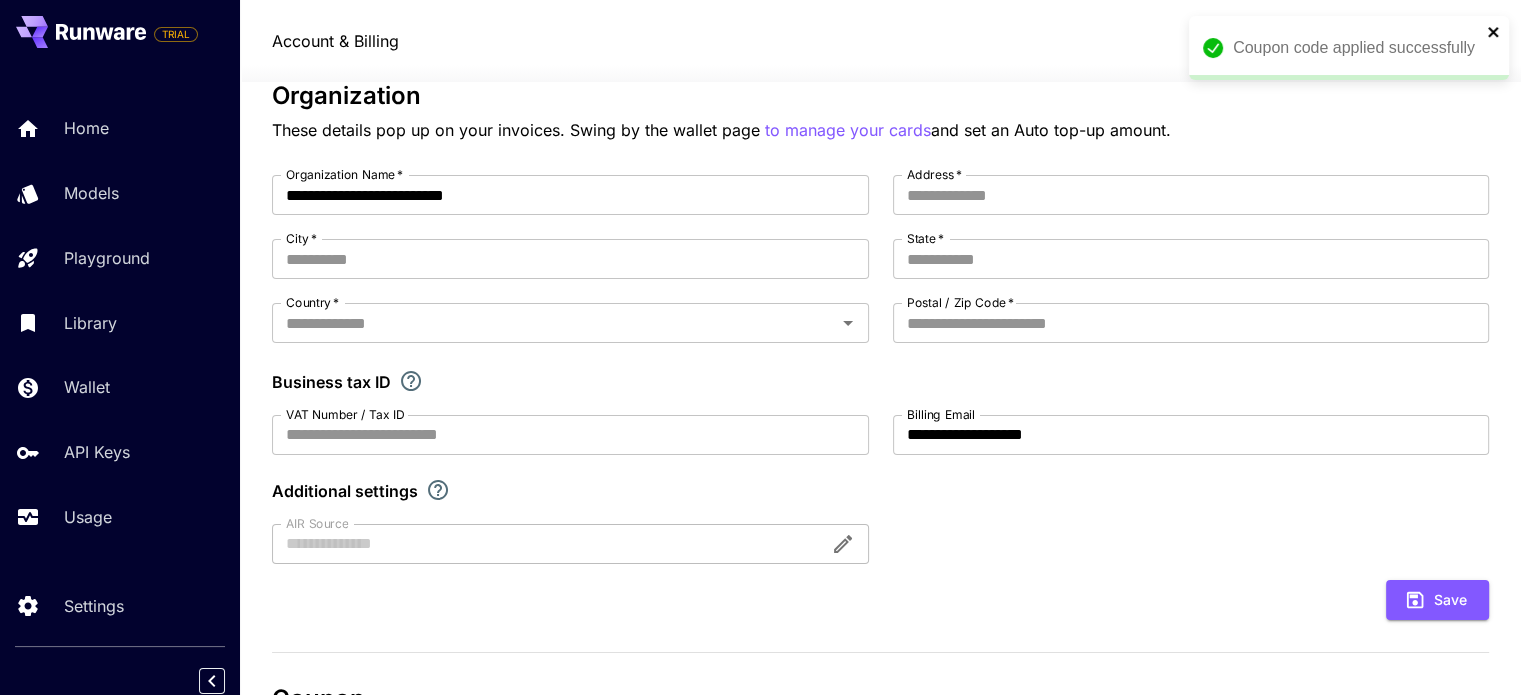 click 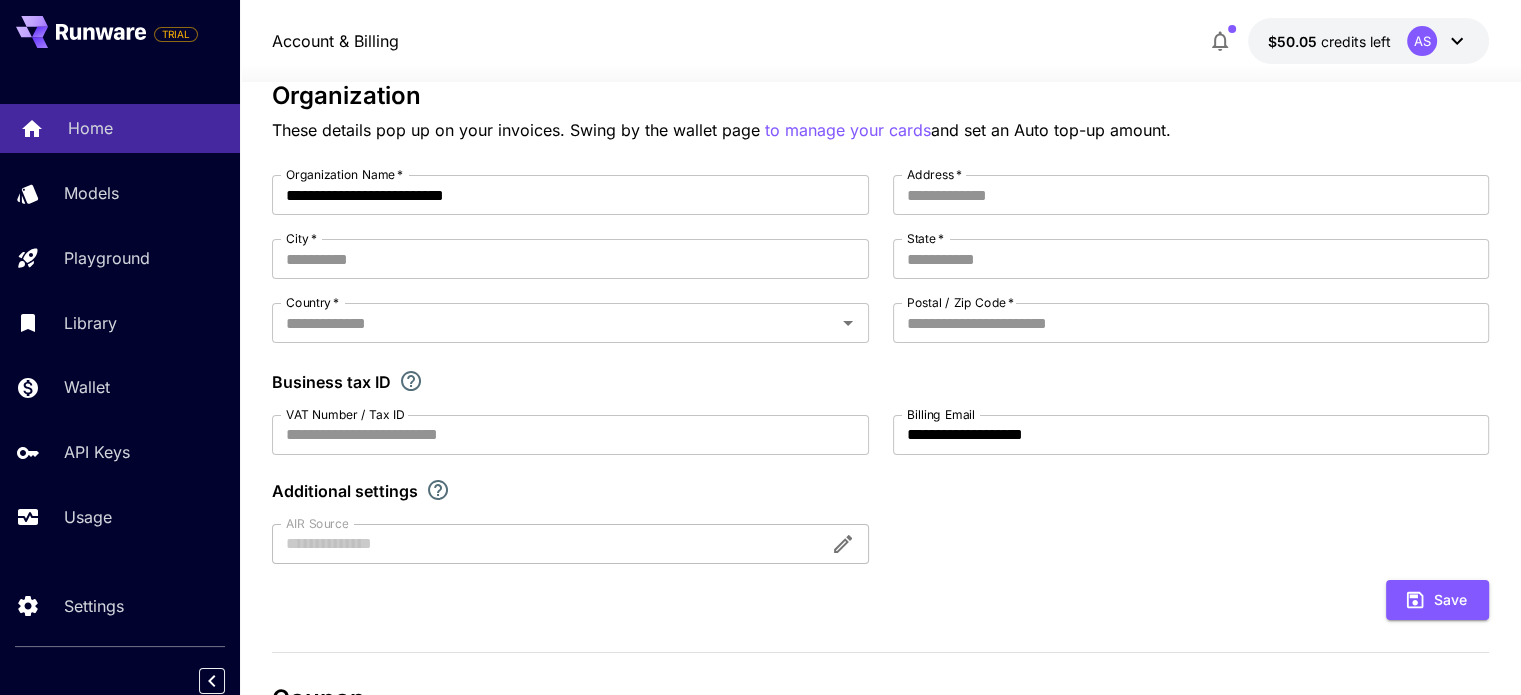click on "Home" at bounding box center [90, 128] 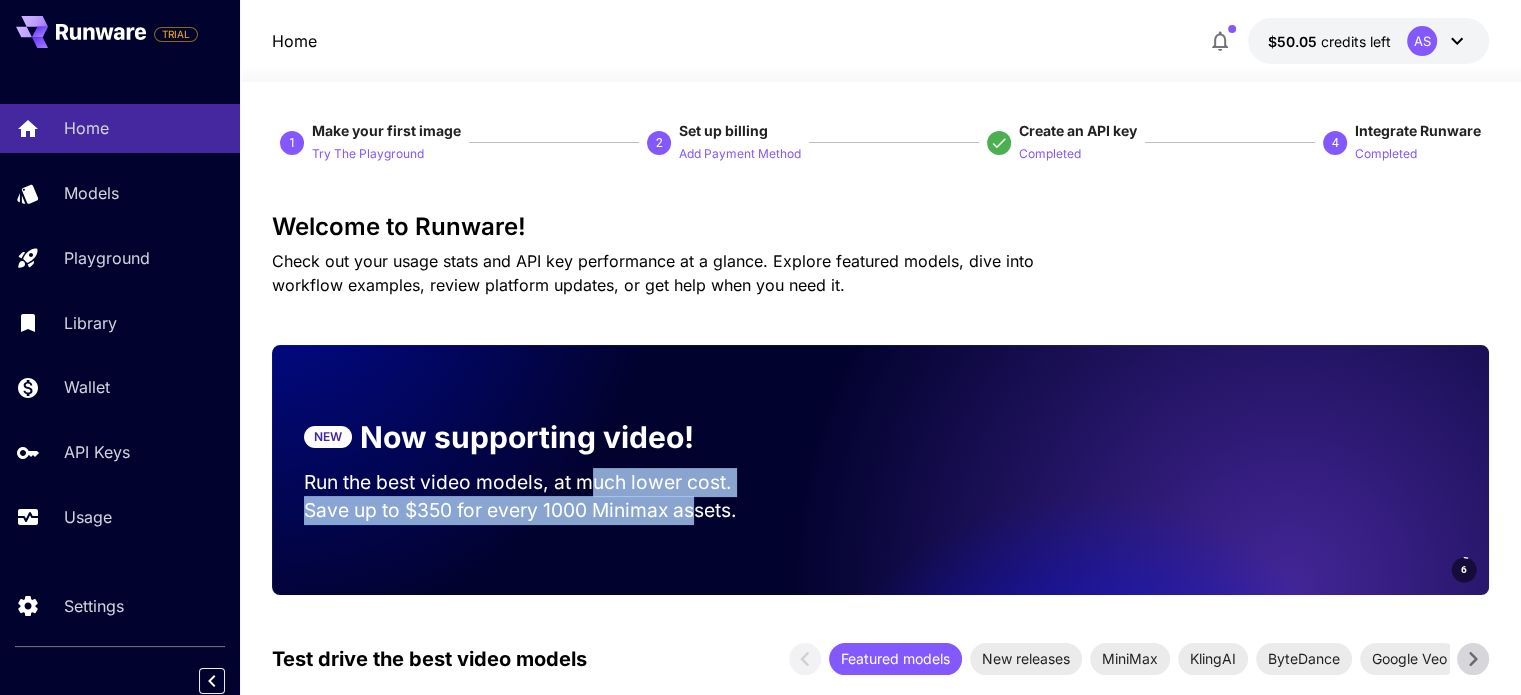 drag, startPoint x: 593, startPoint y: 460, endPoint x: 701, endPoint y: 509, distance: 118.595955 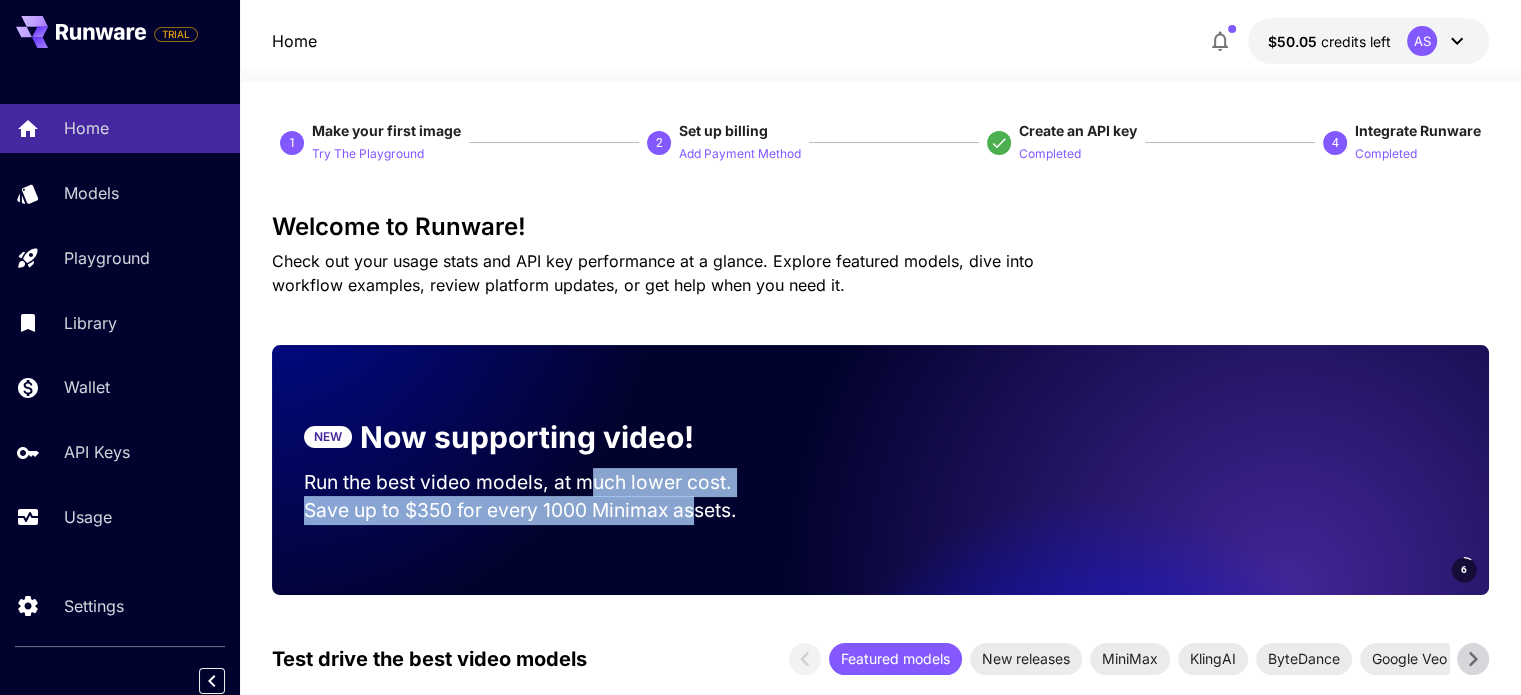 click on "Save up to $350 for every 1000 Minimax assets." at bounding box center [537, 510] 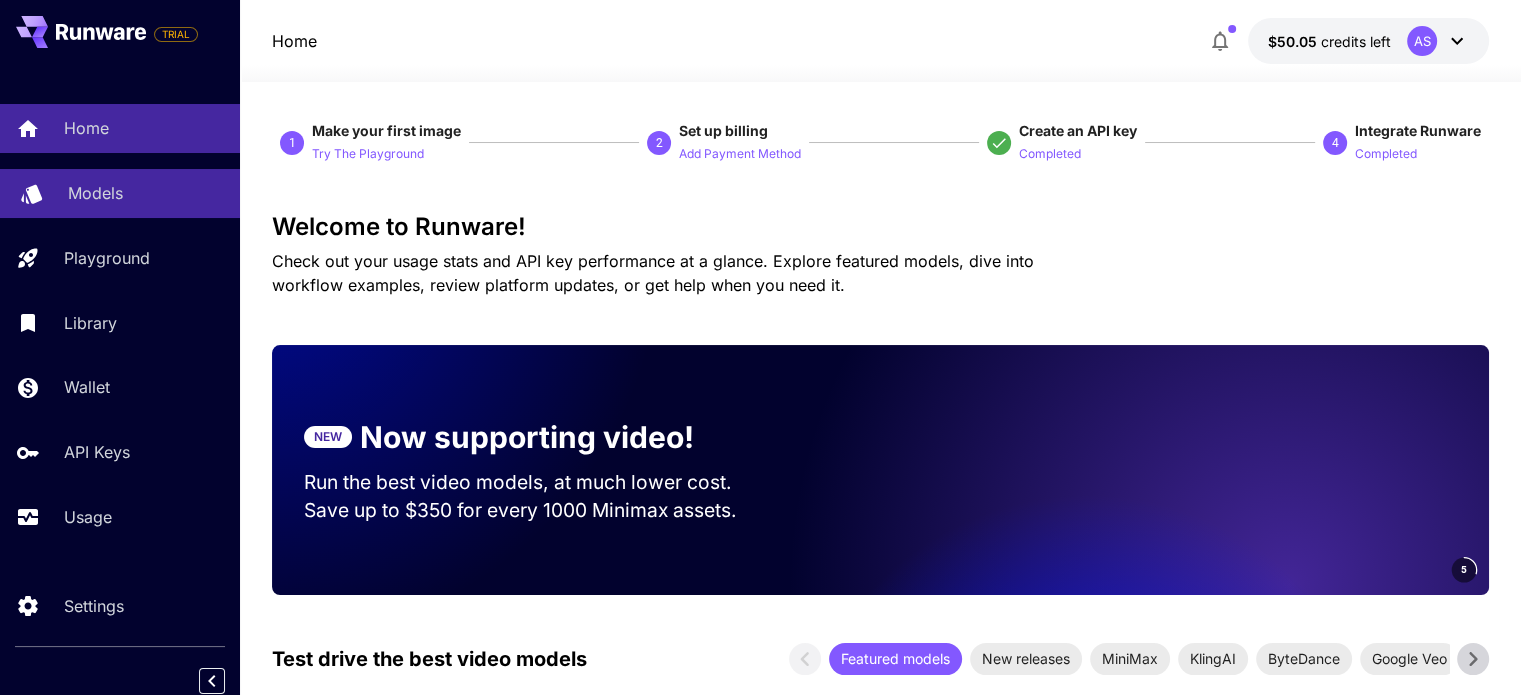 click on "Models" at bounding box center [146, 193] 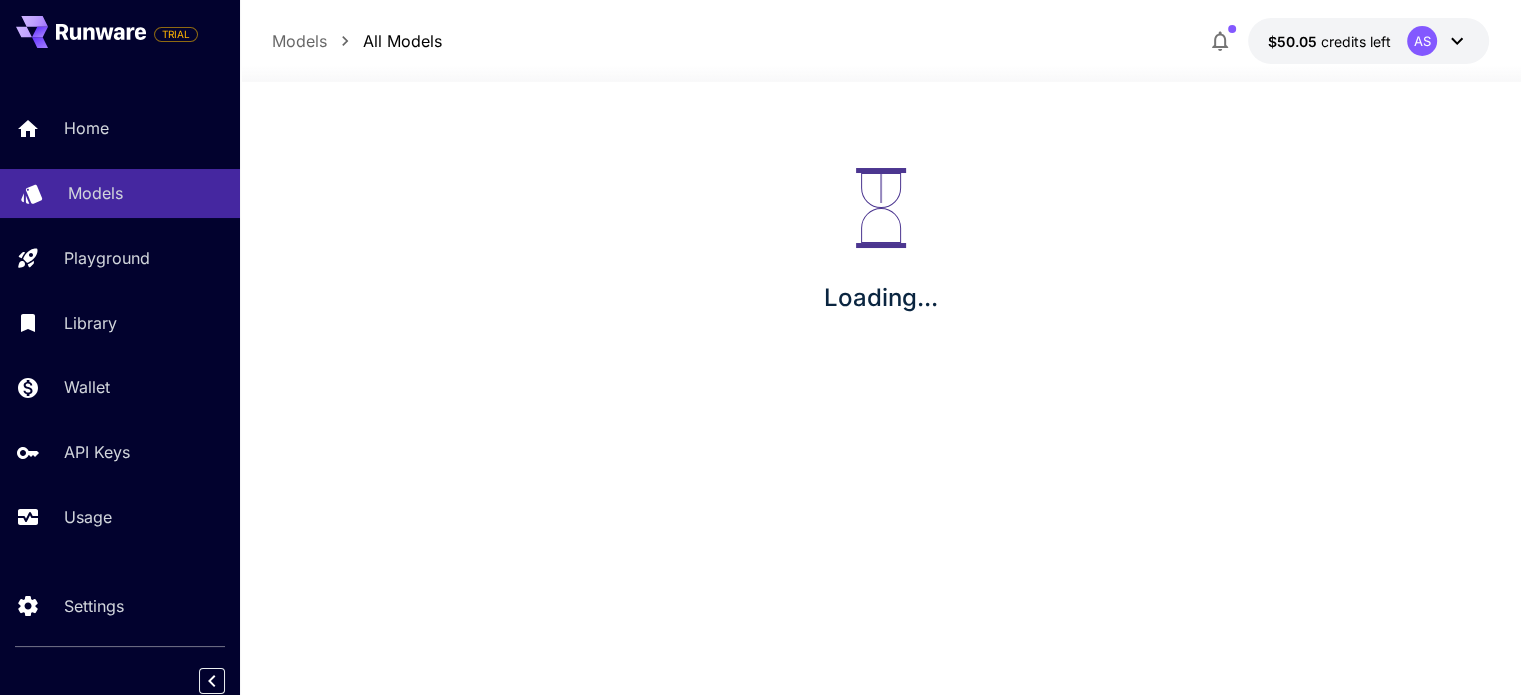 scroll, scrollTop: 0, scrollLeft: 0, axis: both 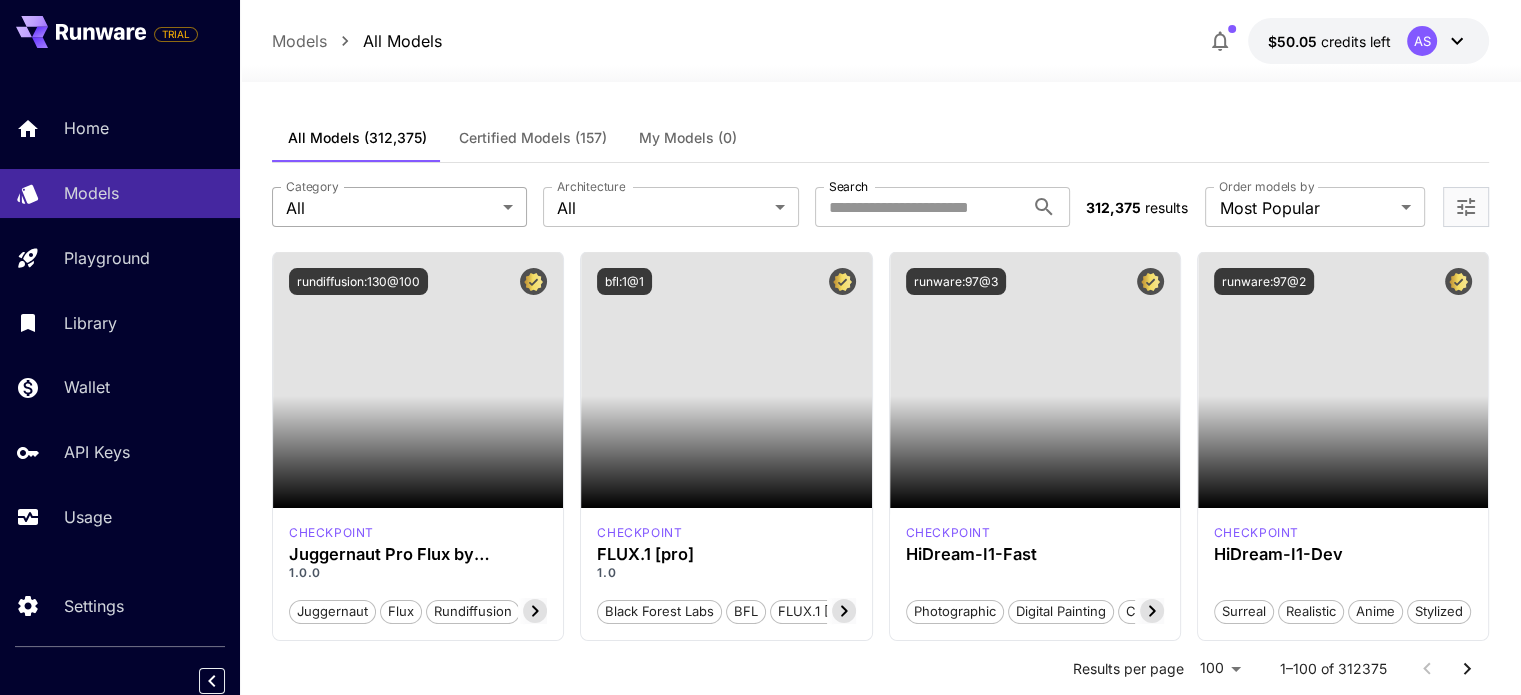 click on "**********" at bounding box center [760, 9553] 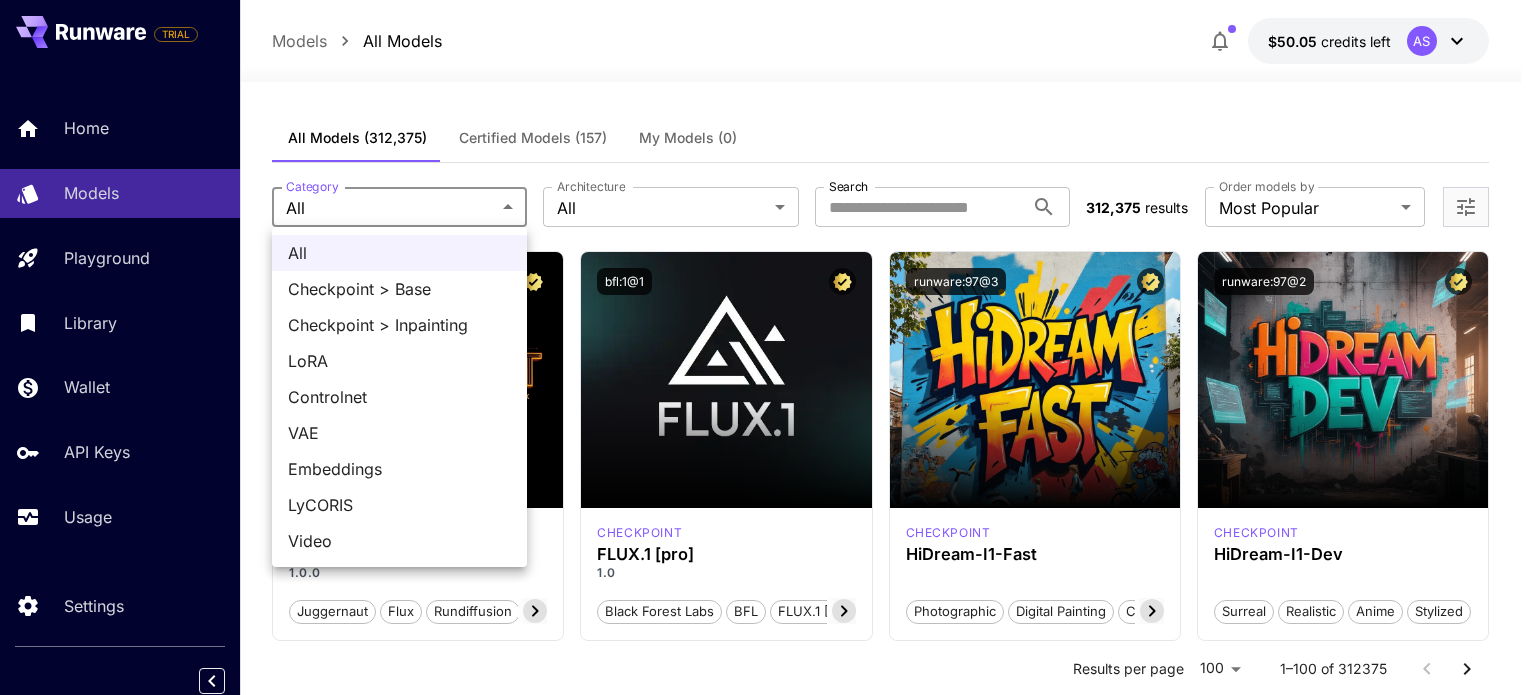 click on "Video" at bounding box center (399, 541) 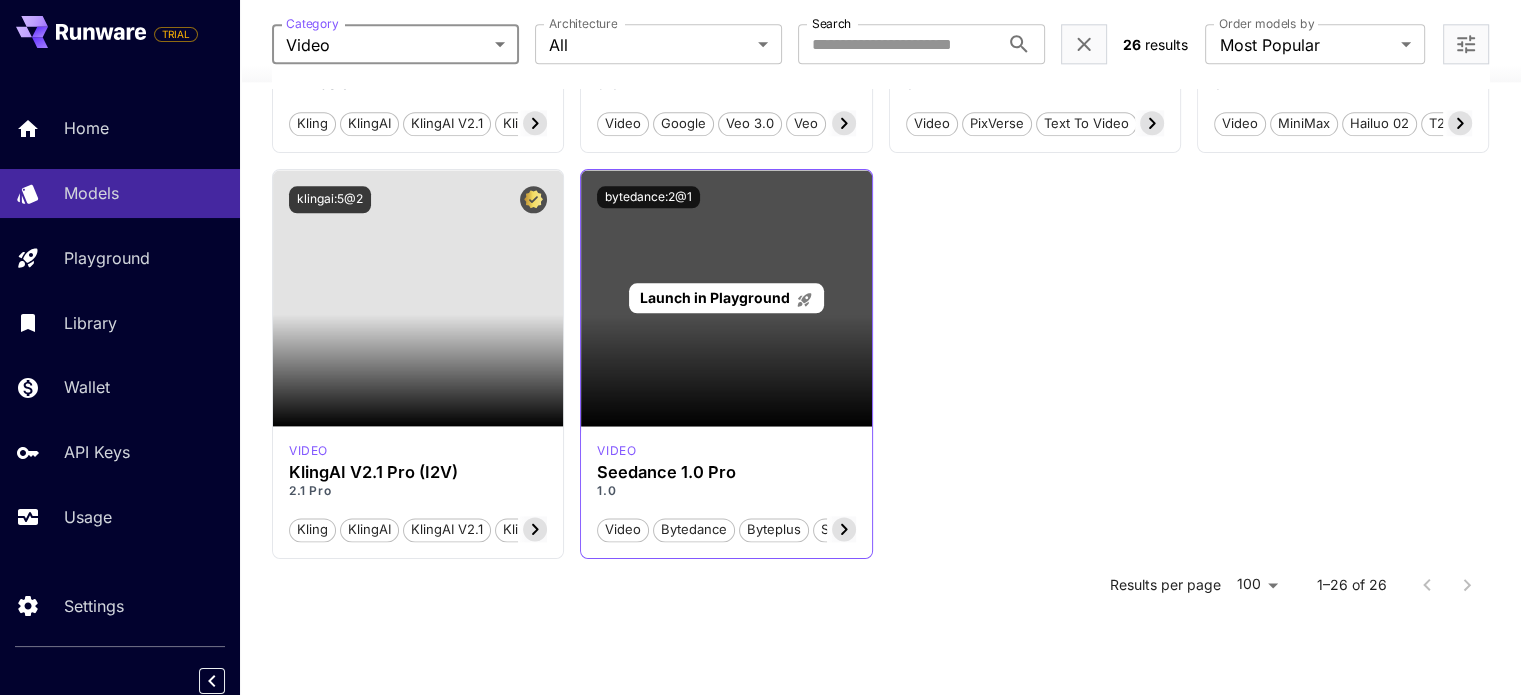 scroll, scrollTop: 2515, scrollLeft: 0, axis: vertical 